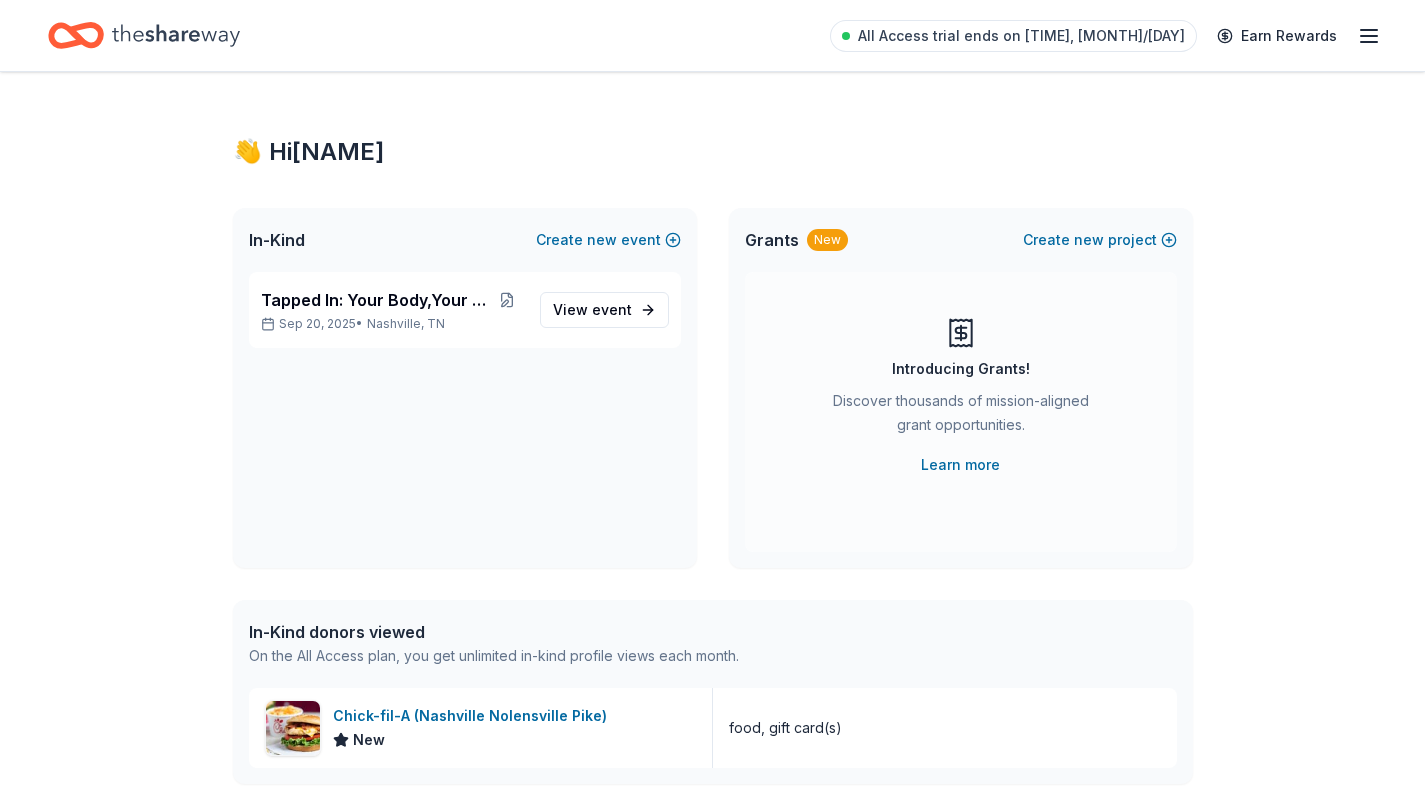 scroll, scrollTop: 0, scrollLeft: 0, axis: both 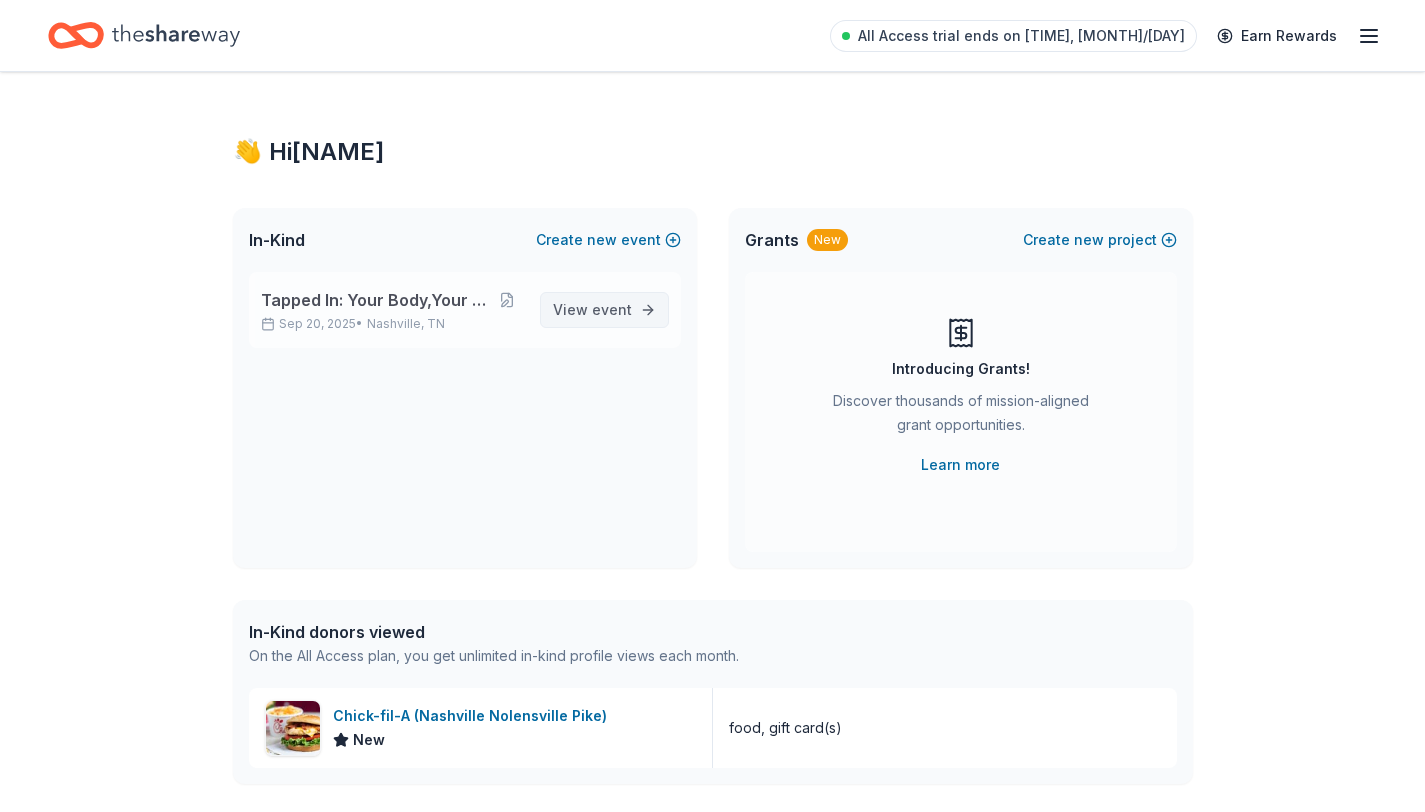 click on "View   event" at bounding box center [592, 310] 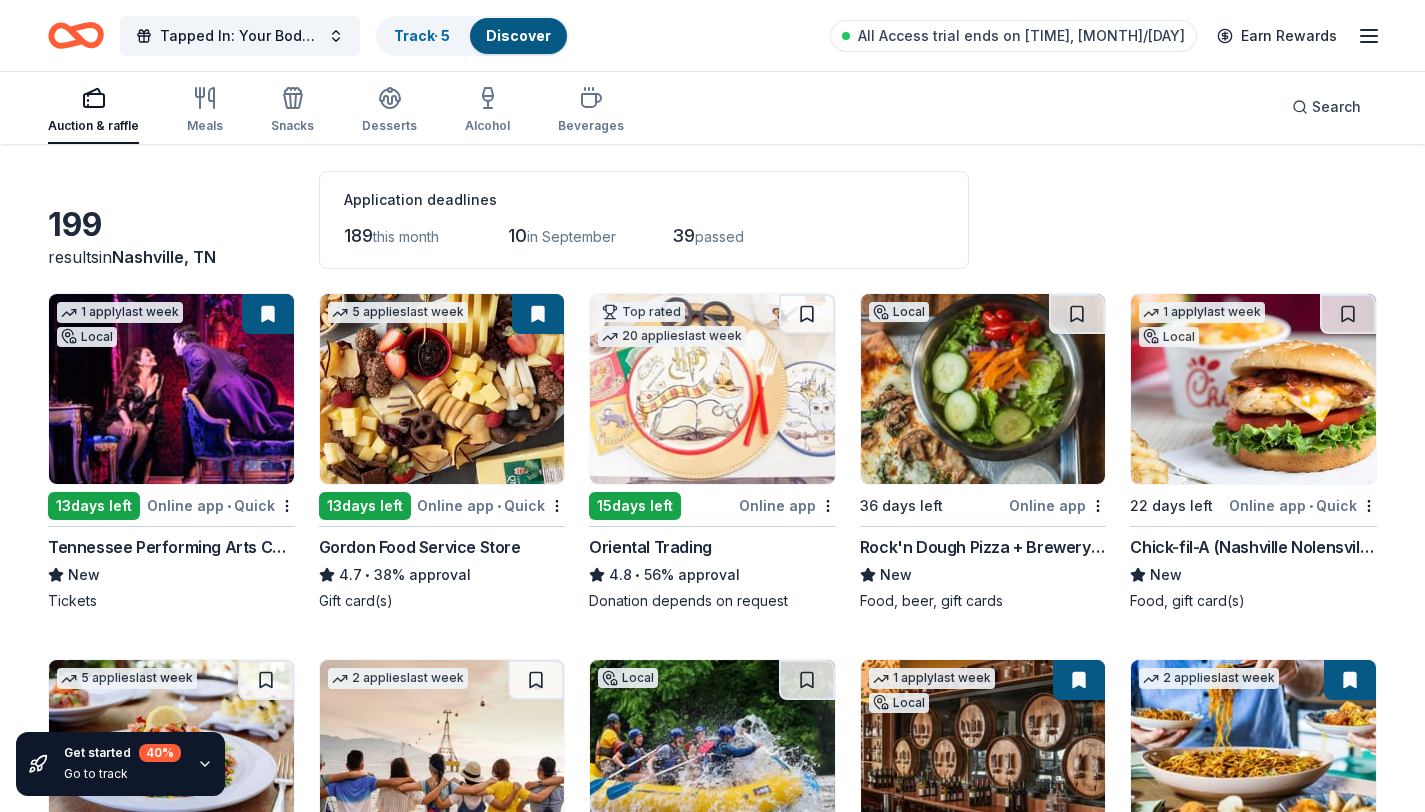 scroll, scrollTop: 81, scrollLeft: 0, axis: vertical 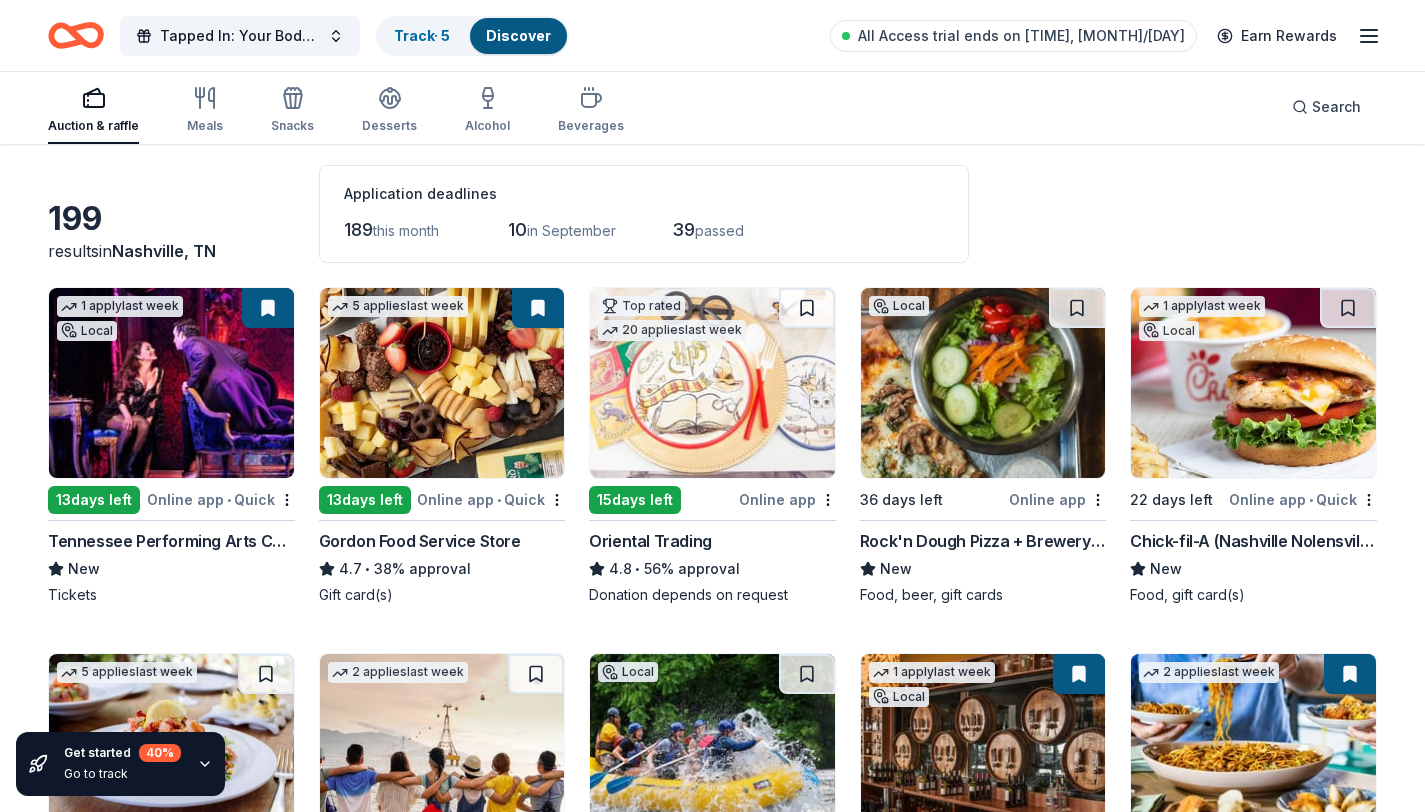 click on "22 days left" at bounding box center (1171, 500) 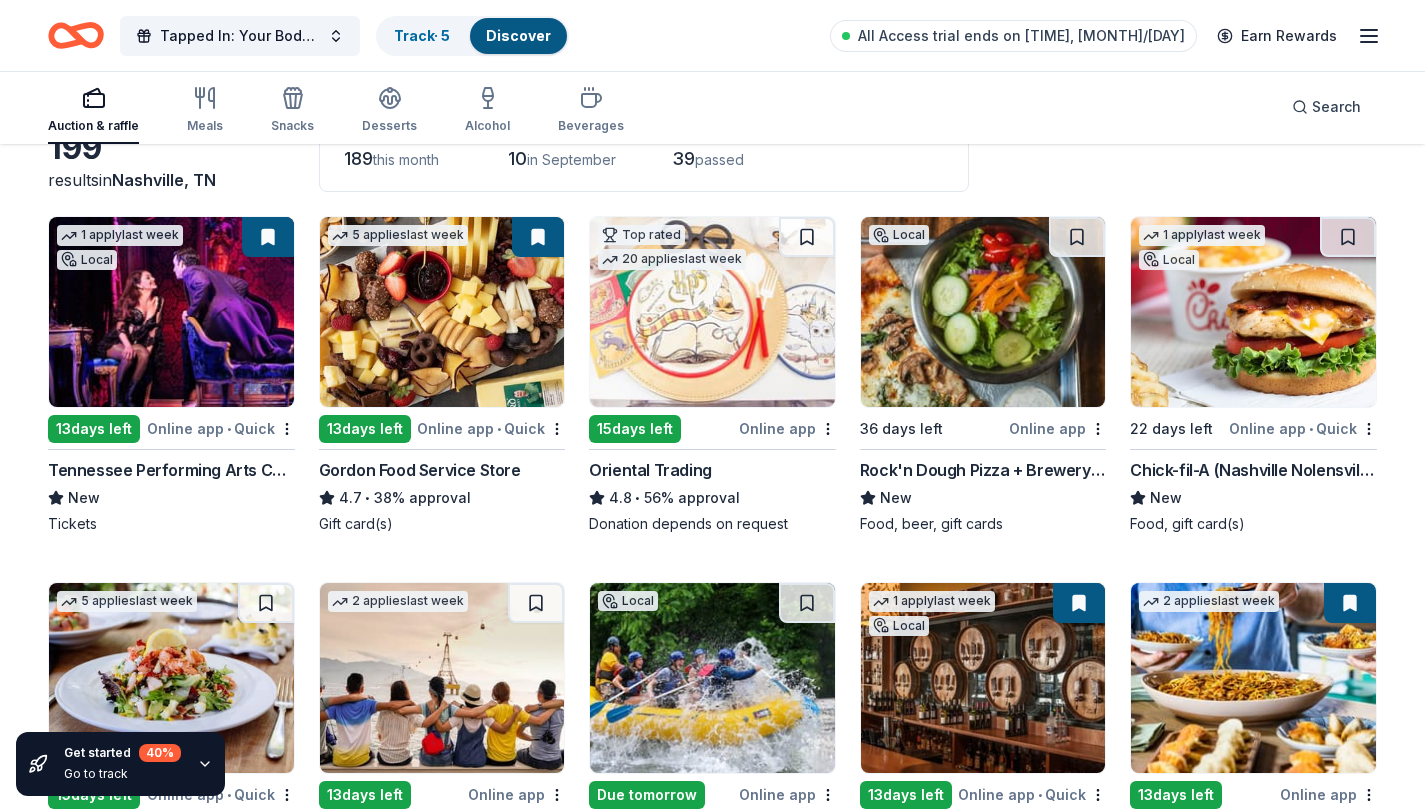 scroll, scrollTop: 150, scrollLeft: 0, axis: vertical 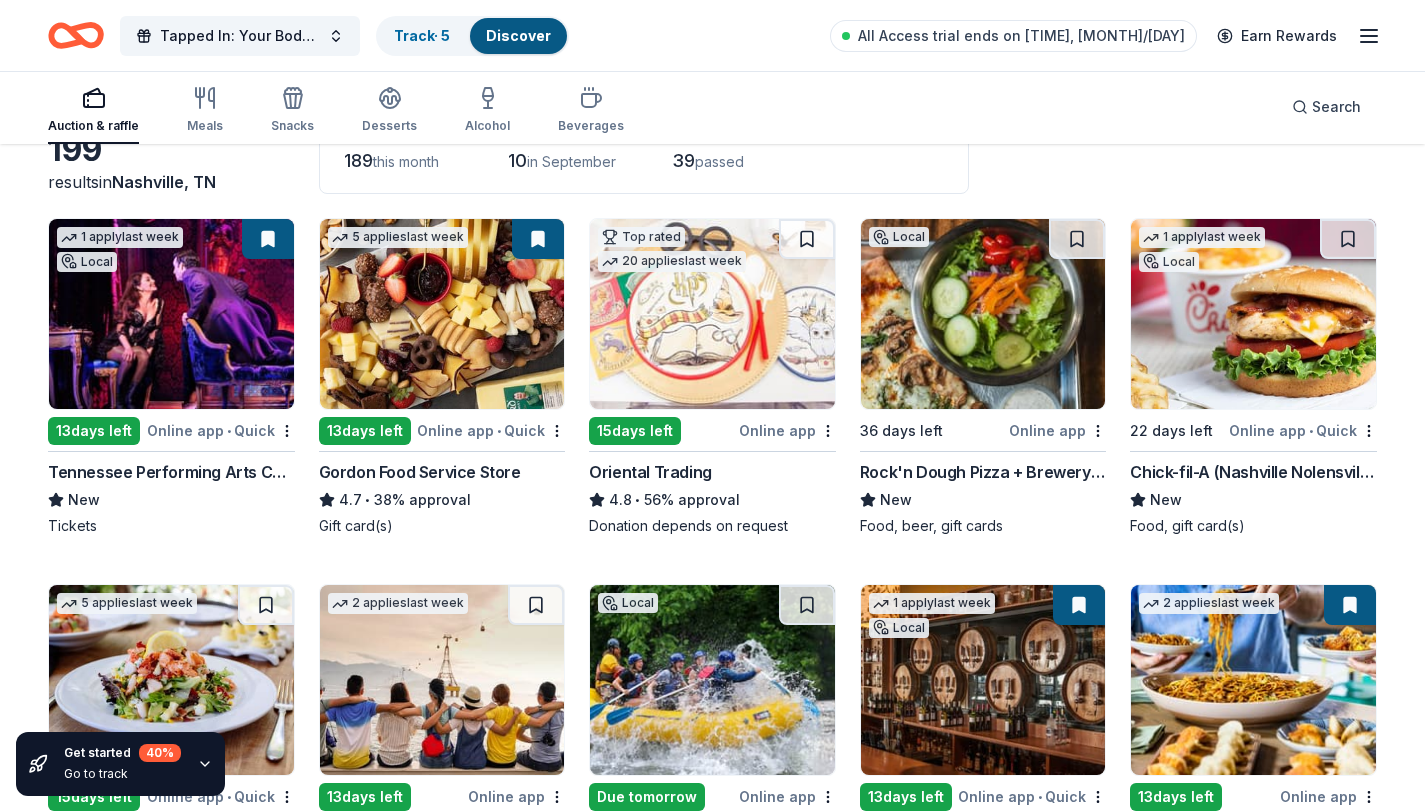 click at bounding box center [983, 314] 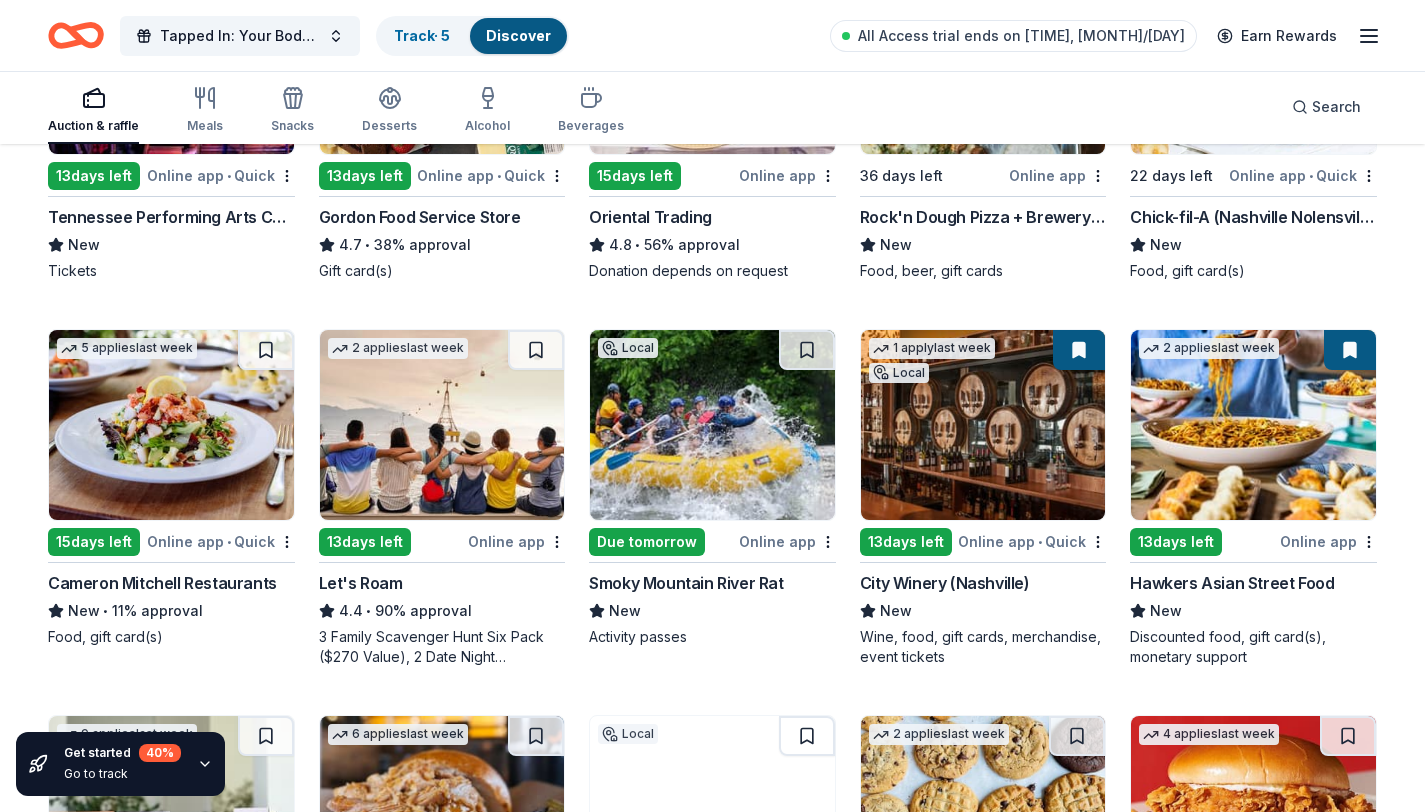 scroll, scrollTop: 414, scrollLeft: 0, axis: vertical 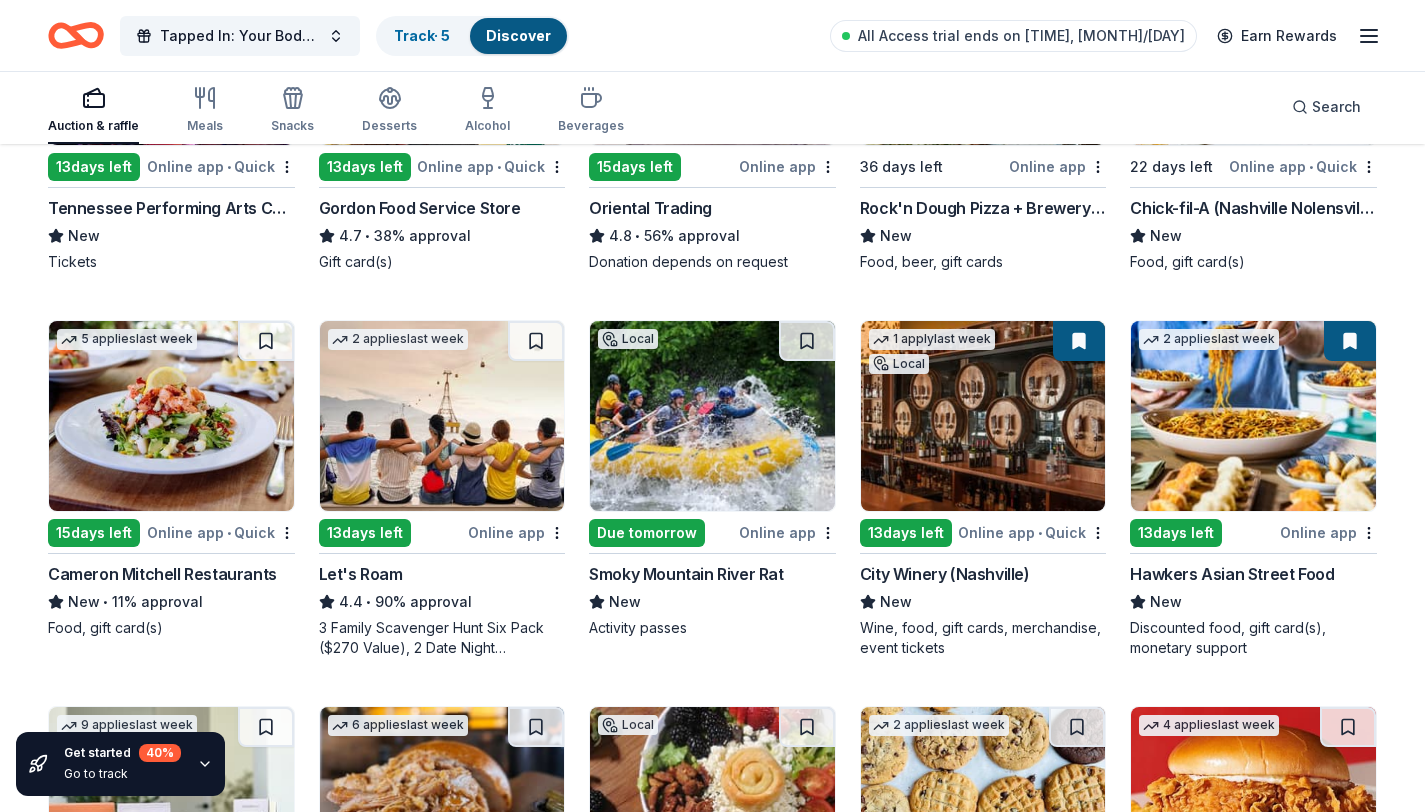 click on "13  days left" at bounding box center (1203, 532) 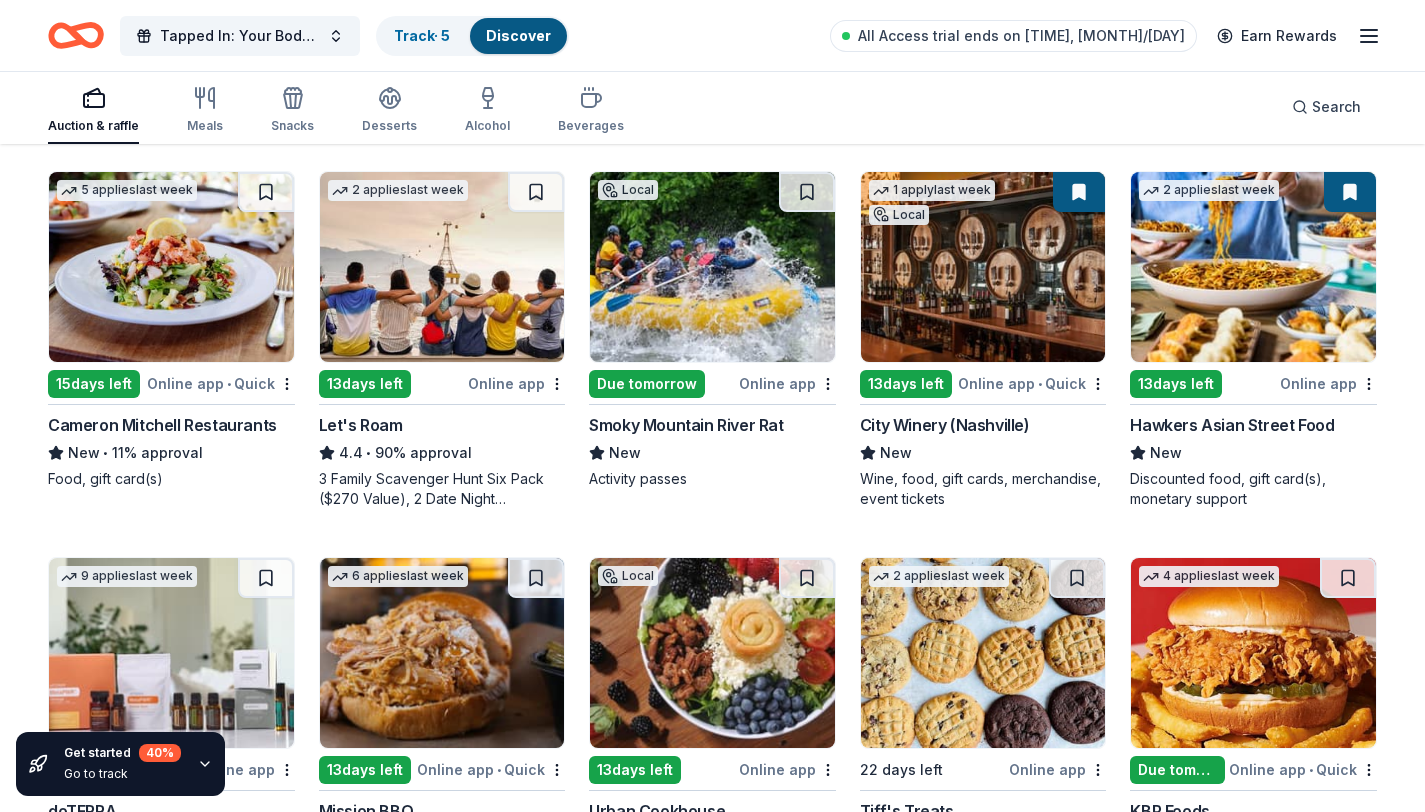 scroll, scrollTop: 547, scrollLeft: 0, axis: vertical 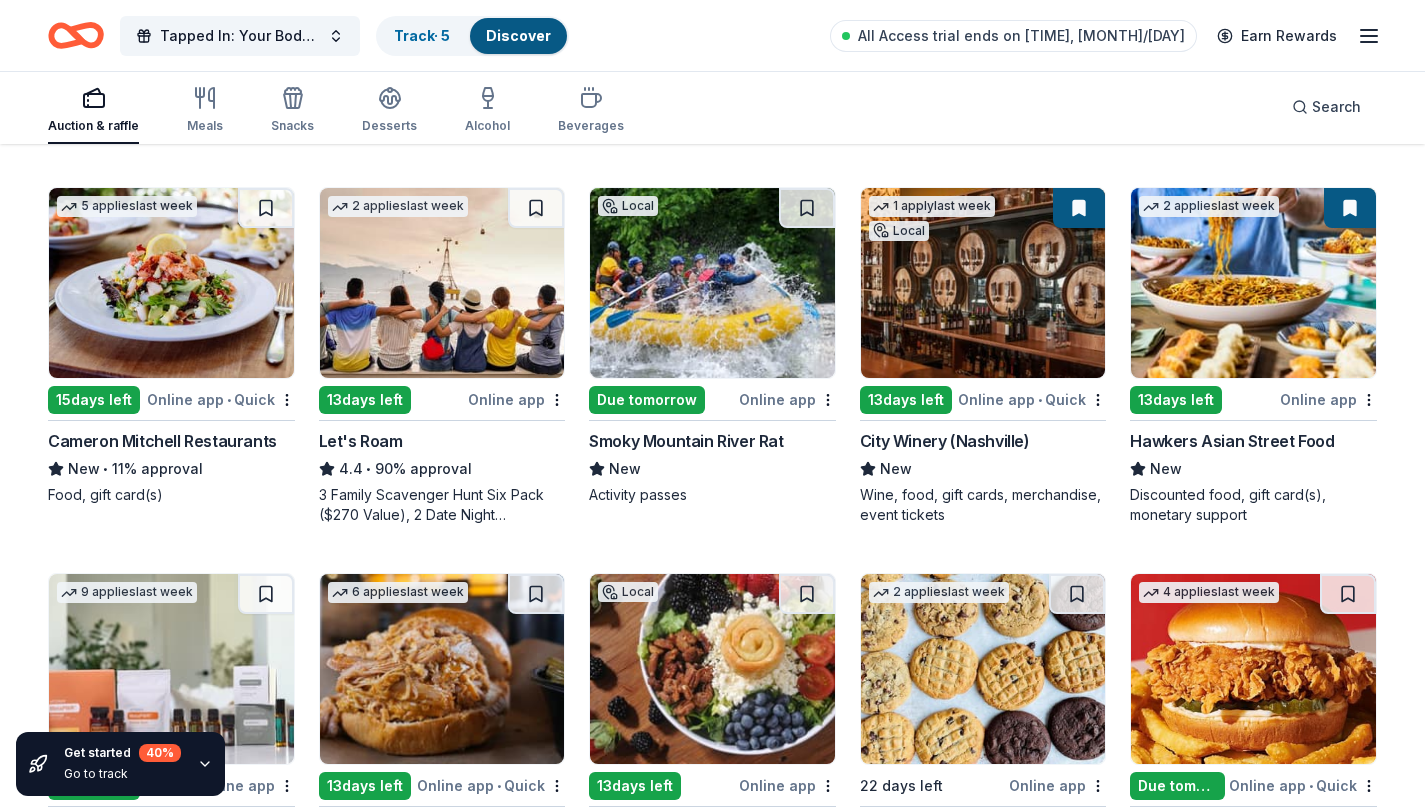 click at bounding box center [983, 283] 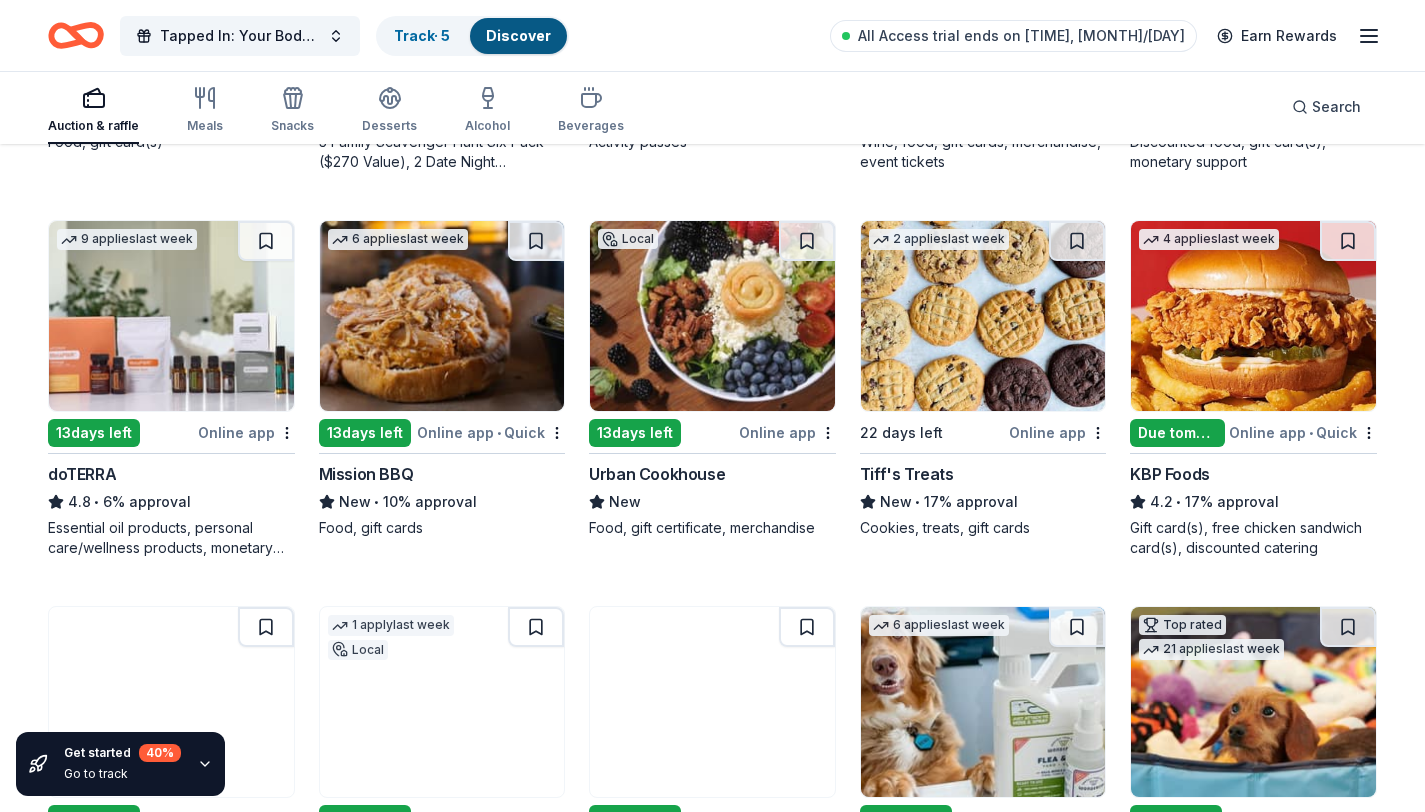 scroll, scrollTop: 901, scrollLeft: 0, axis: vertical 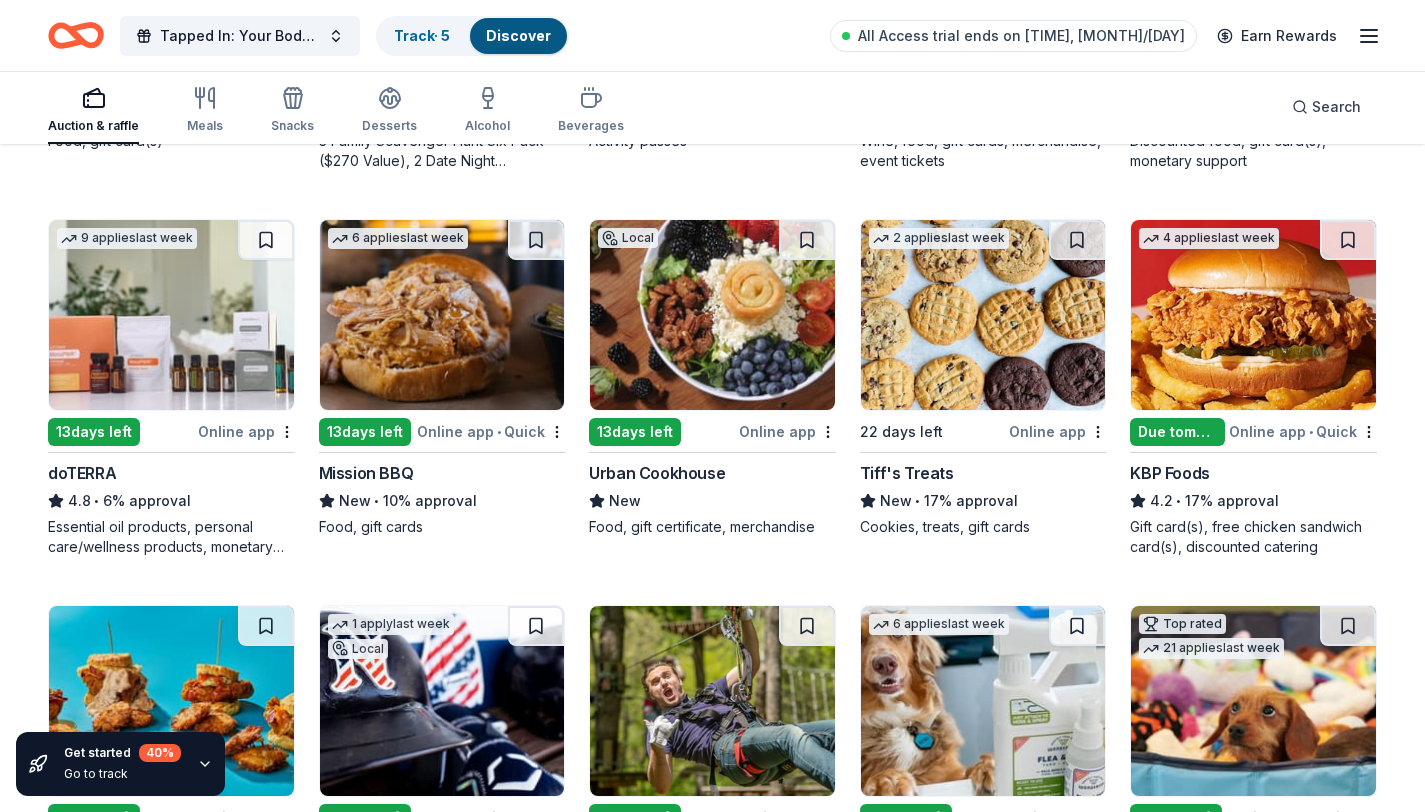 click at bounding box center (983, 315) 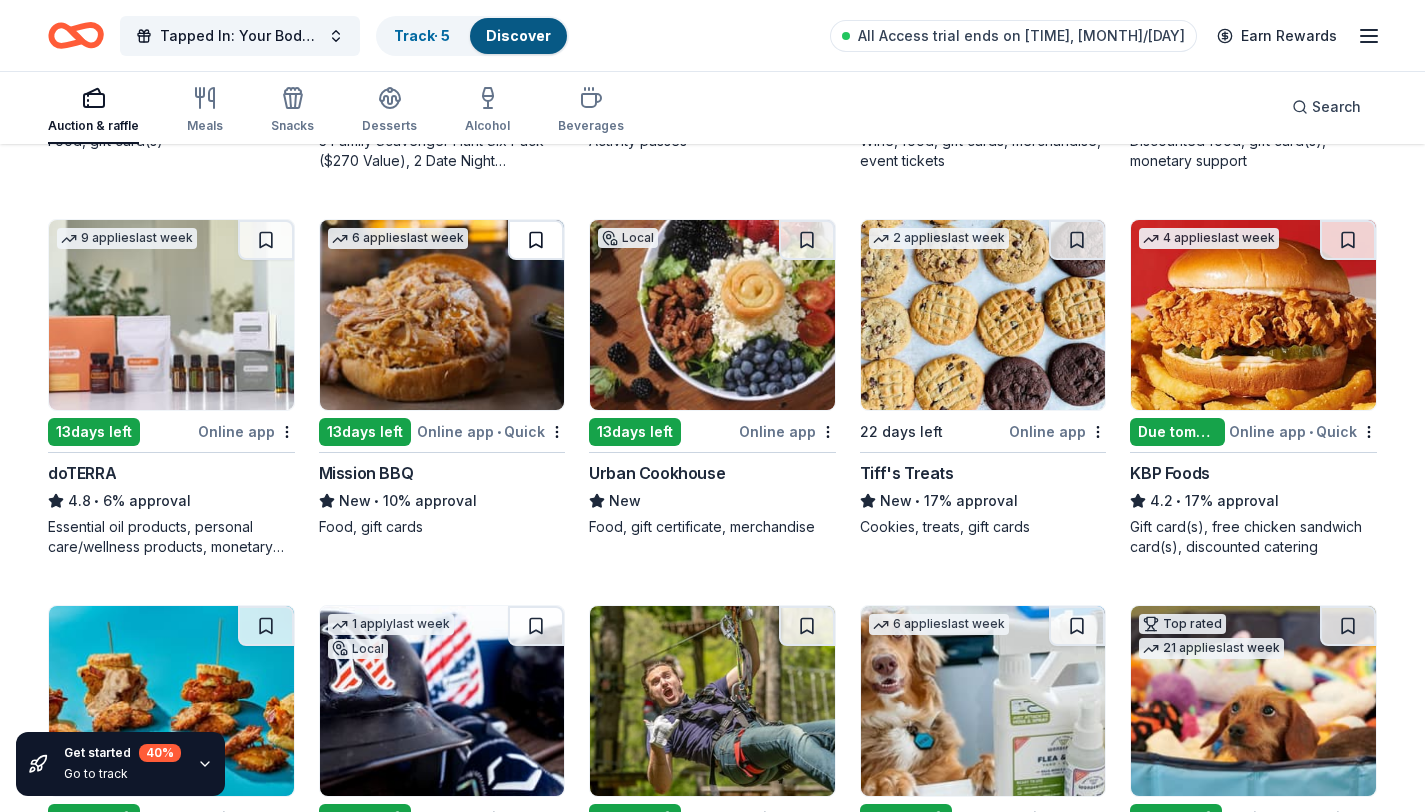 click at bounding box center (536, 240) 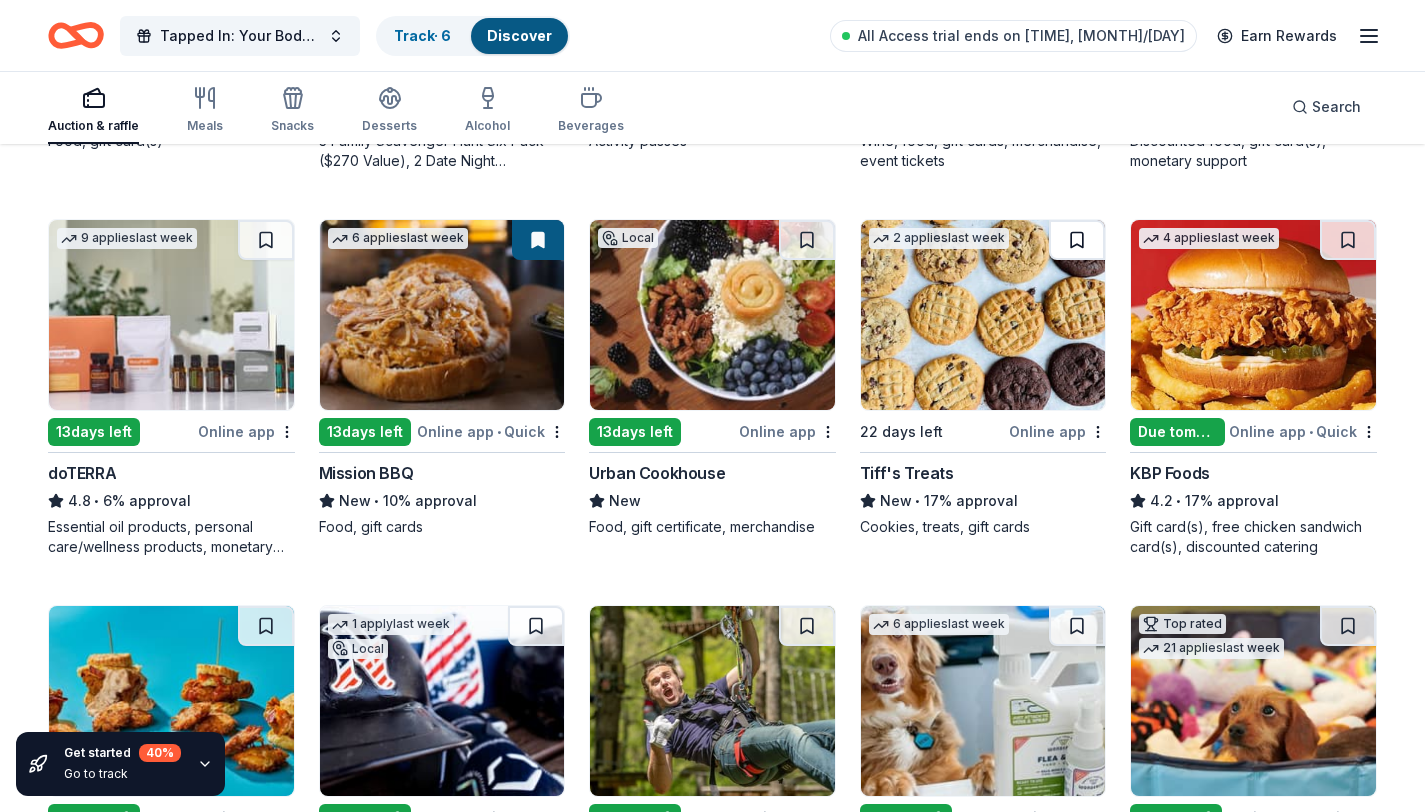 click at bounding box center [1077, 240] 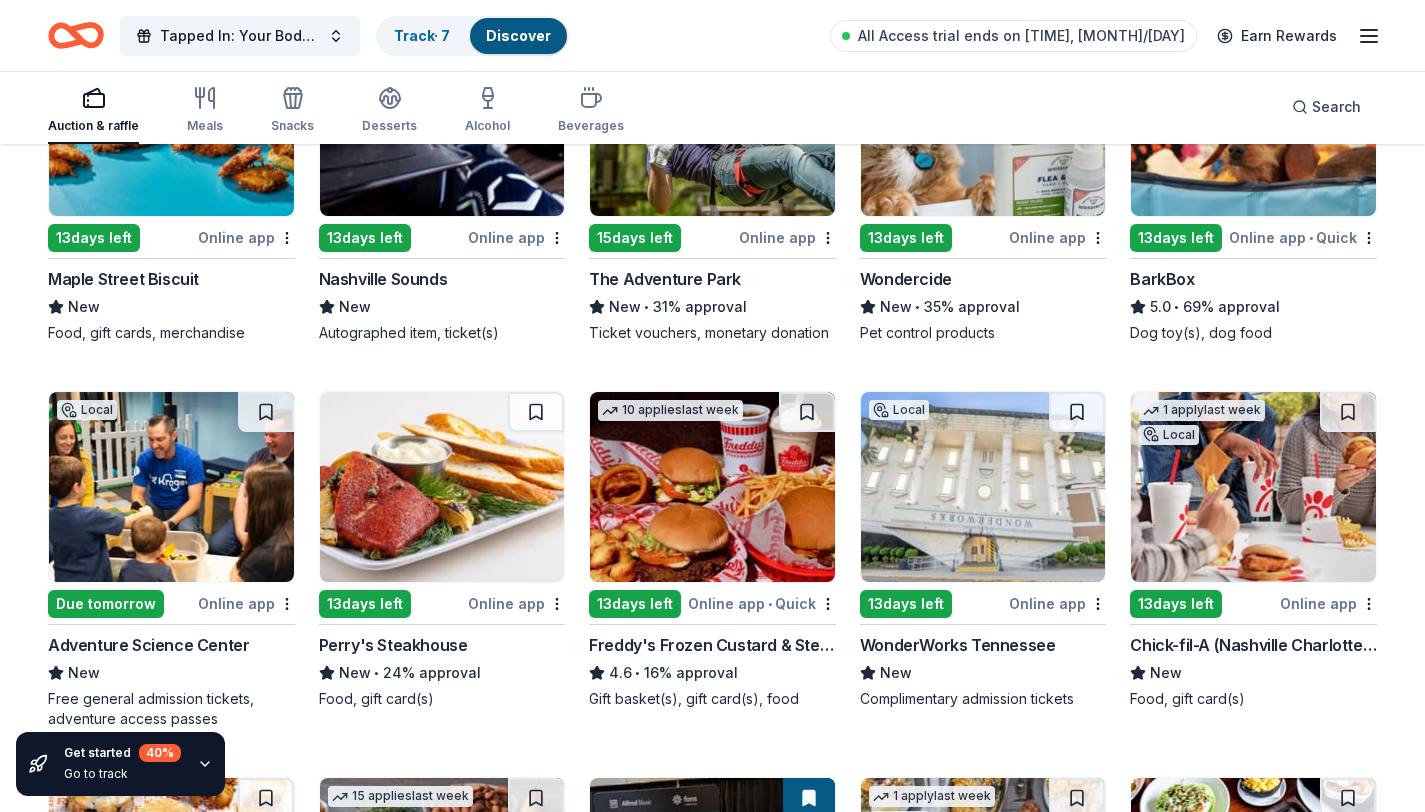 scroll, scrollTop: 1488, scrollLeft: 0, axis: vertical 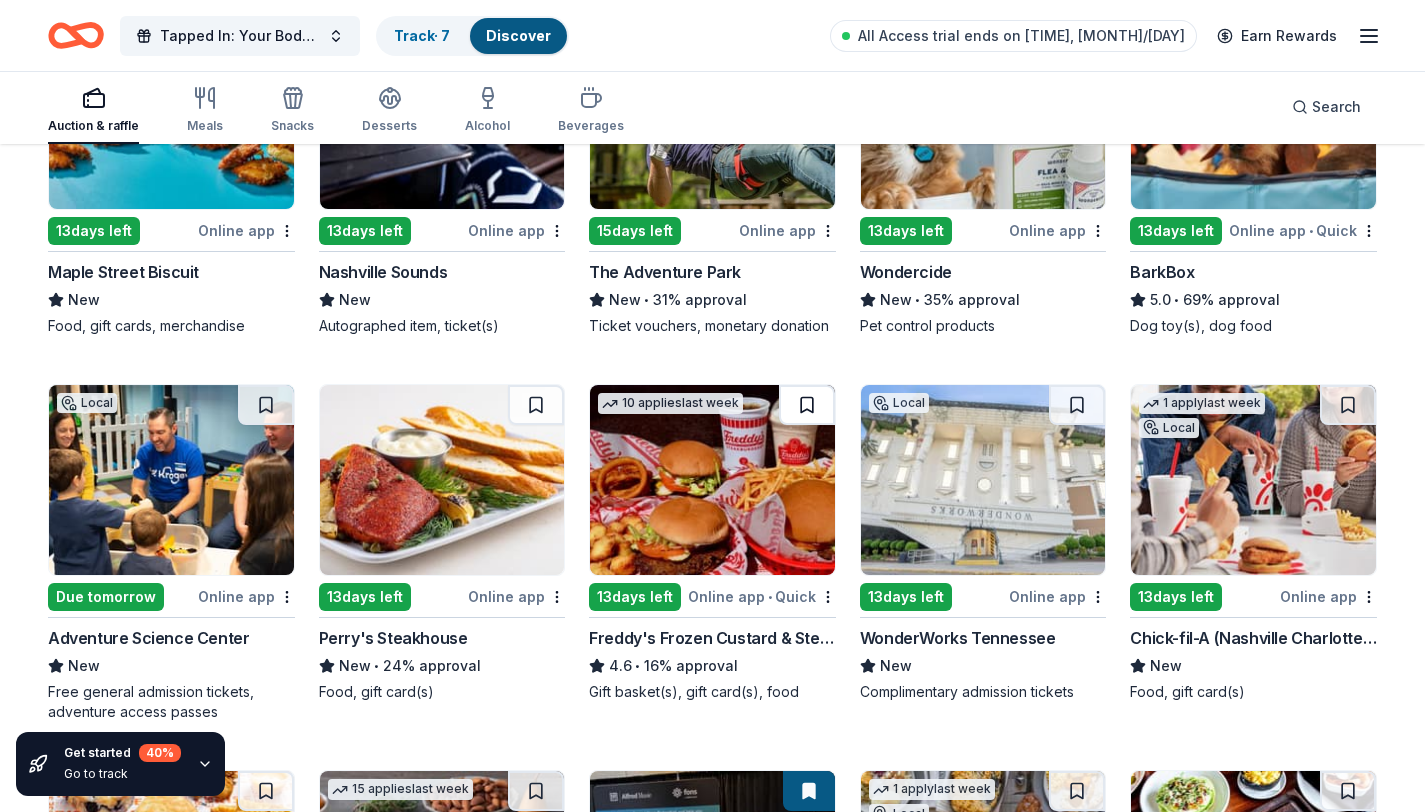 click at bounding box center [807, 405] 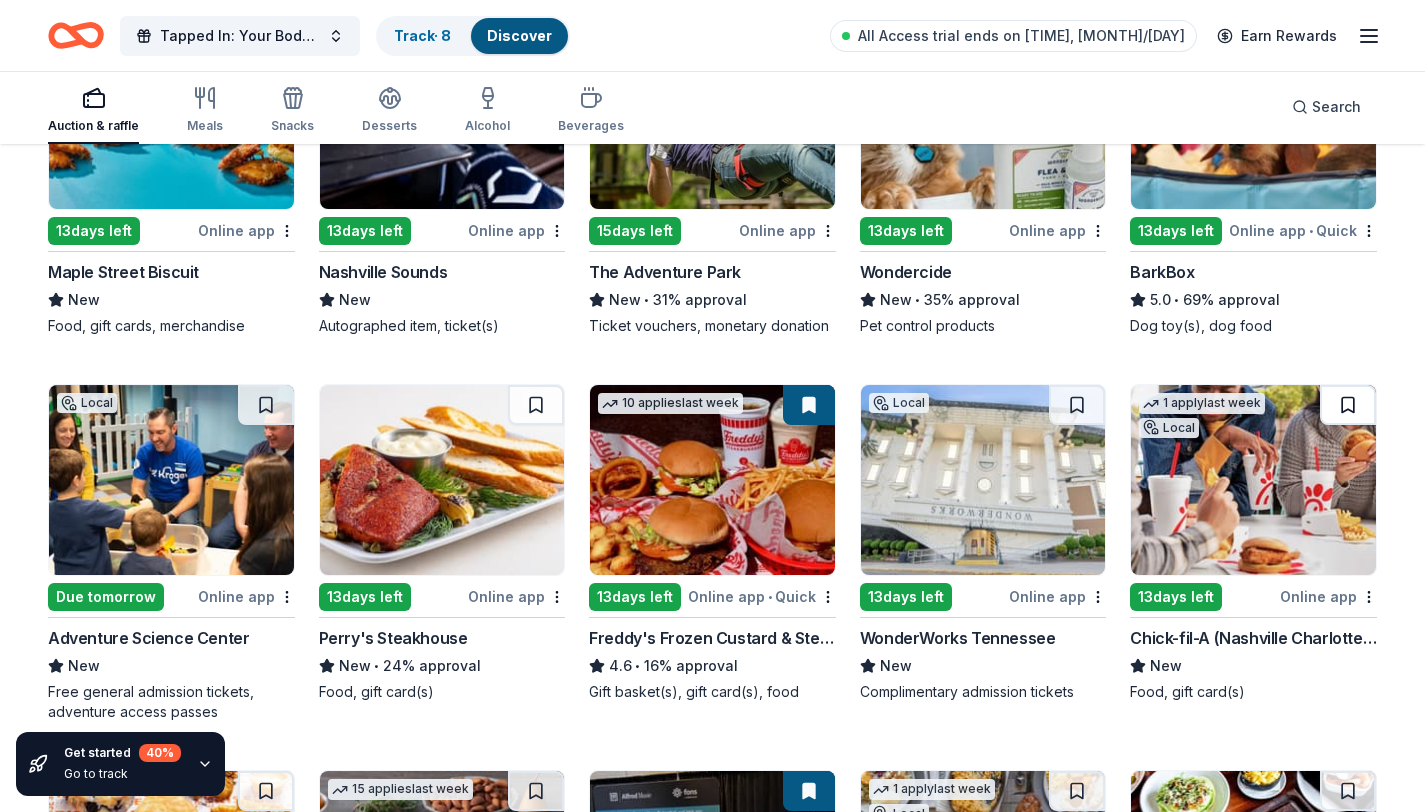 click at bounding box center [1348, 405] 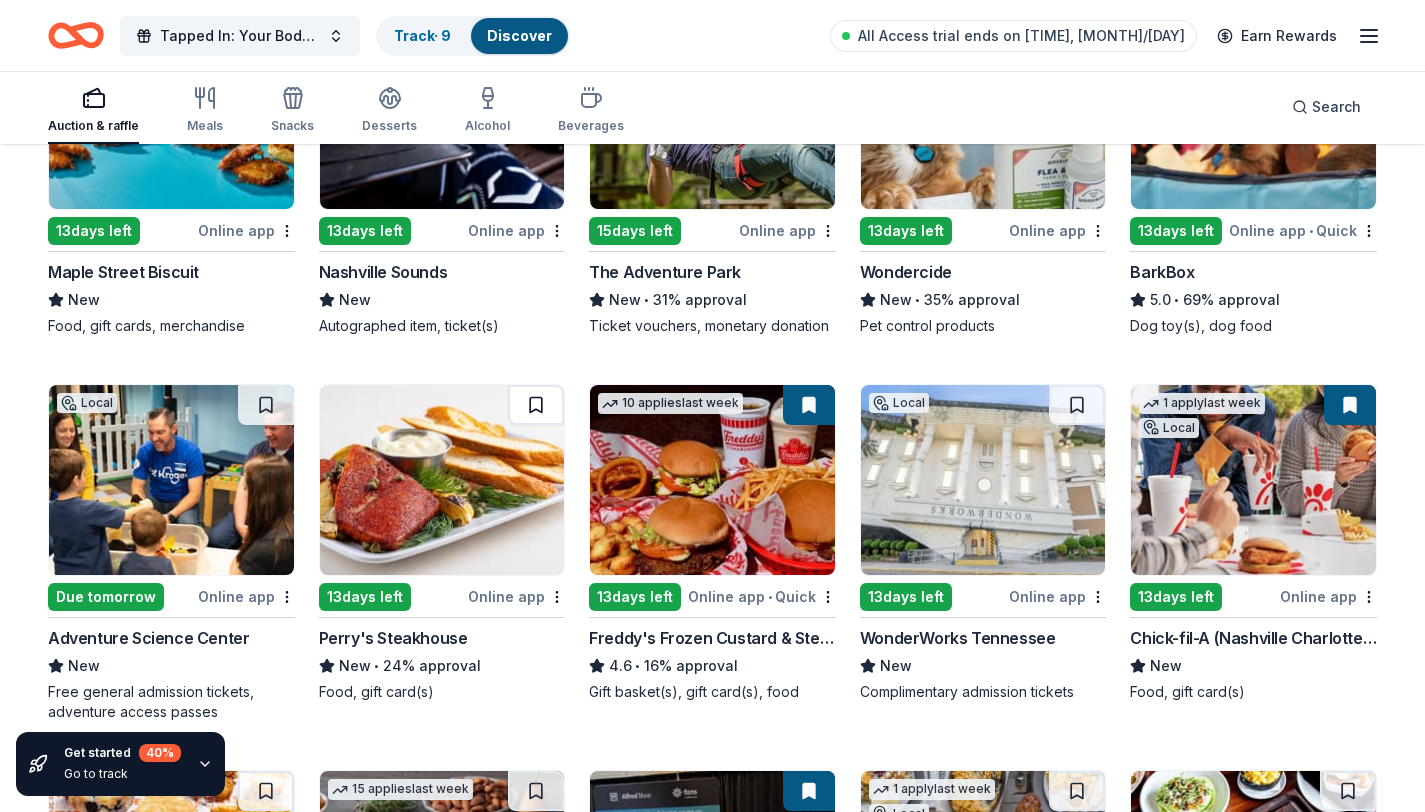 click at bounding box center (536, 405) 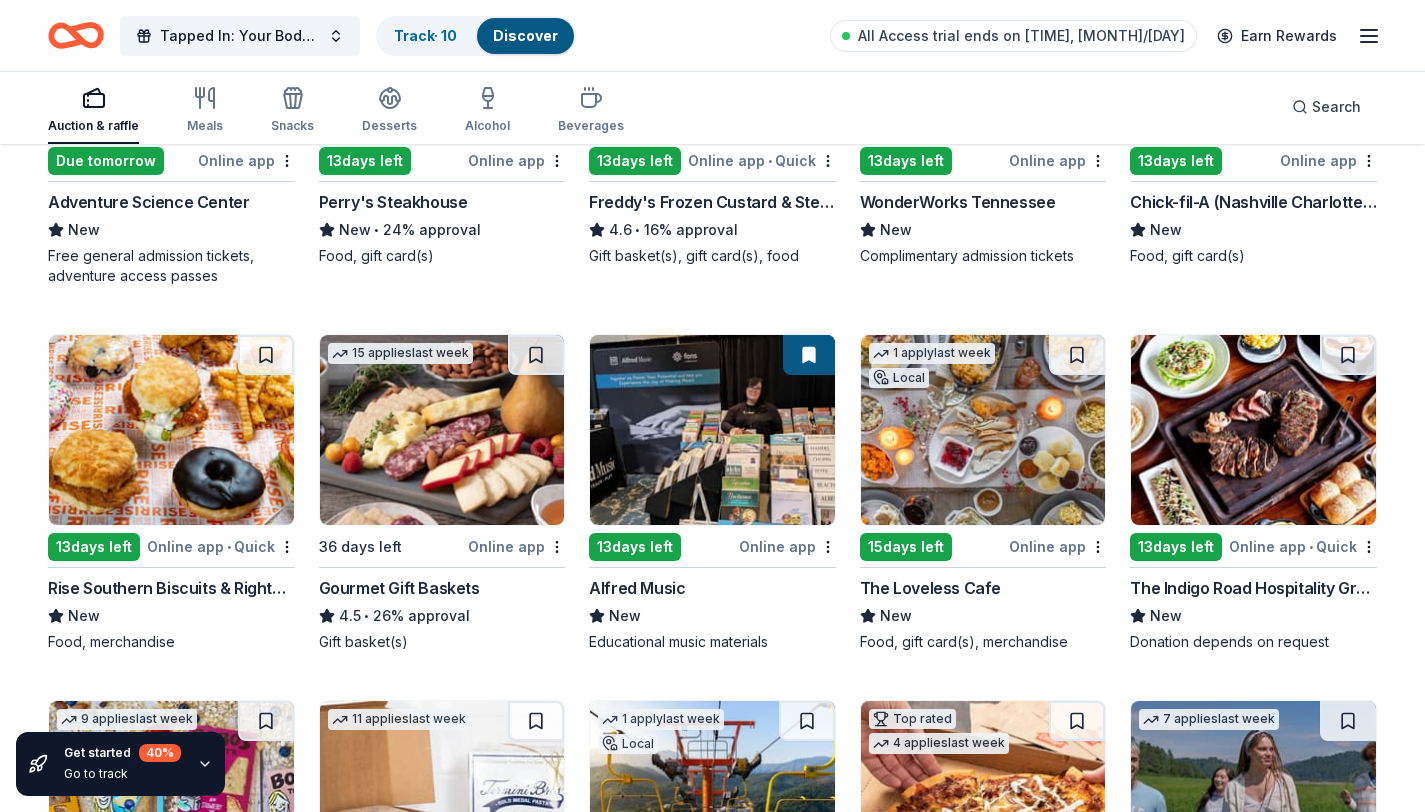 scroll, scrollTop: 1925, scrollLeft: 0, axis: vertical 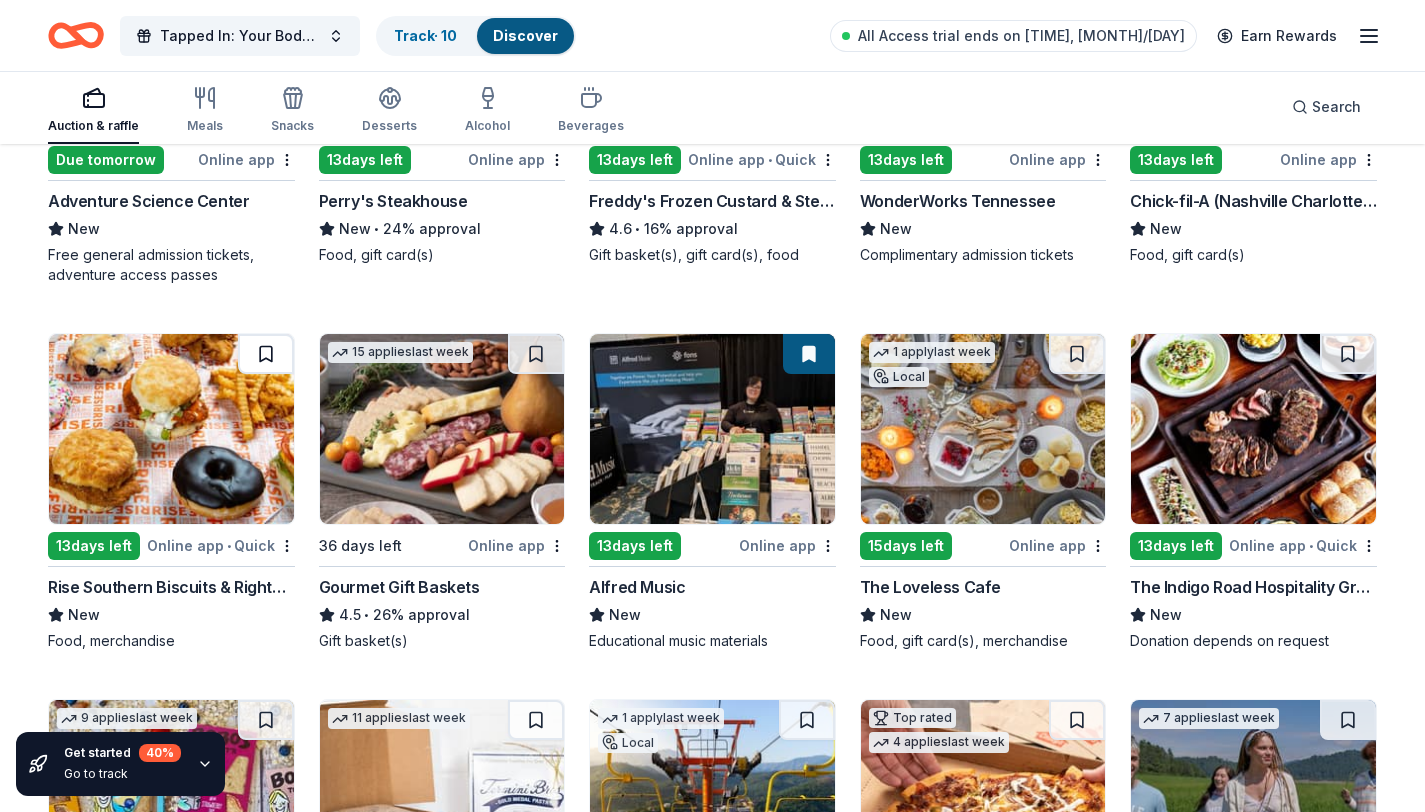 click at bounding box center (266, 354) 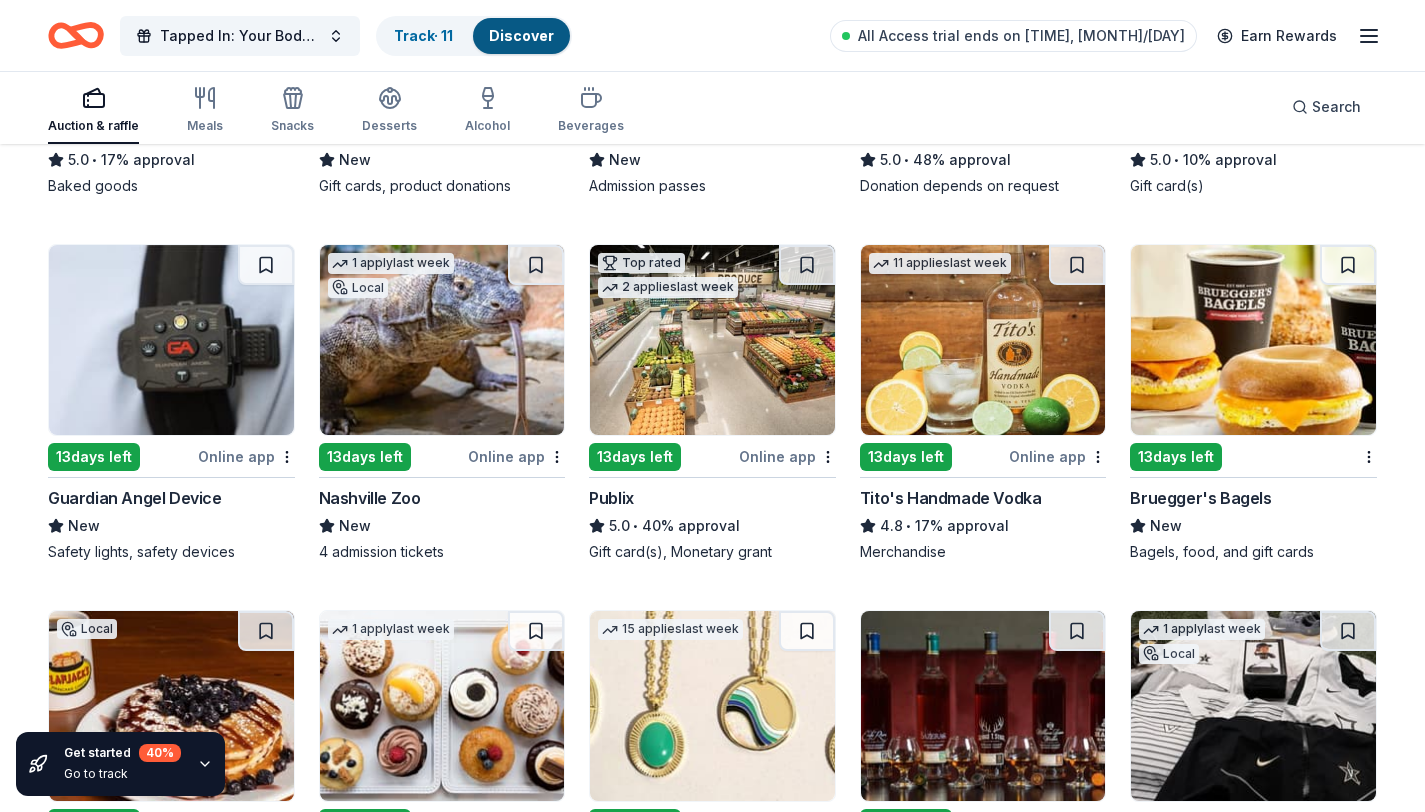scroll, scrollTop: 2747, scrollLeft: 0, axis: vertical 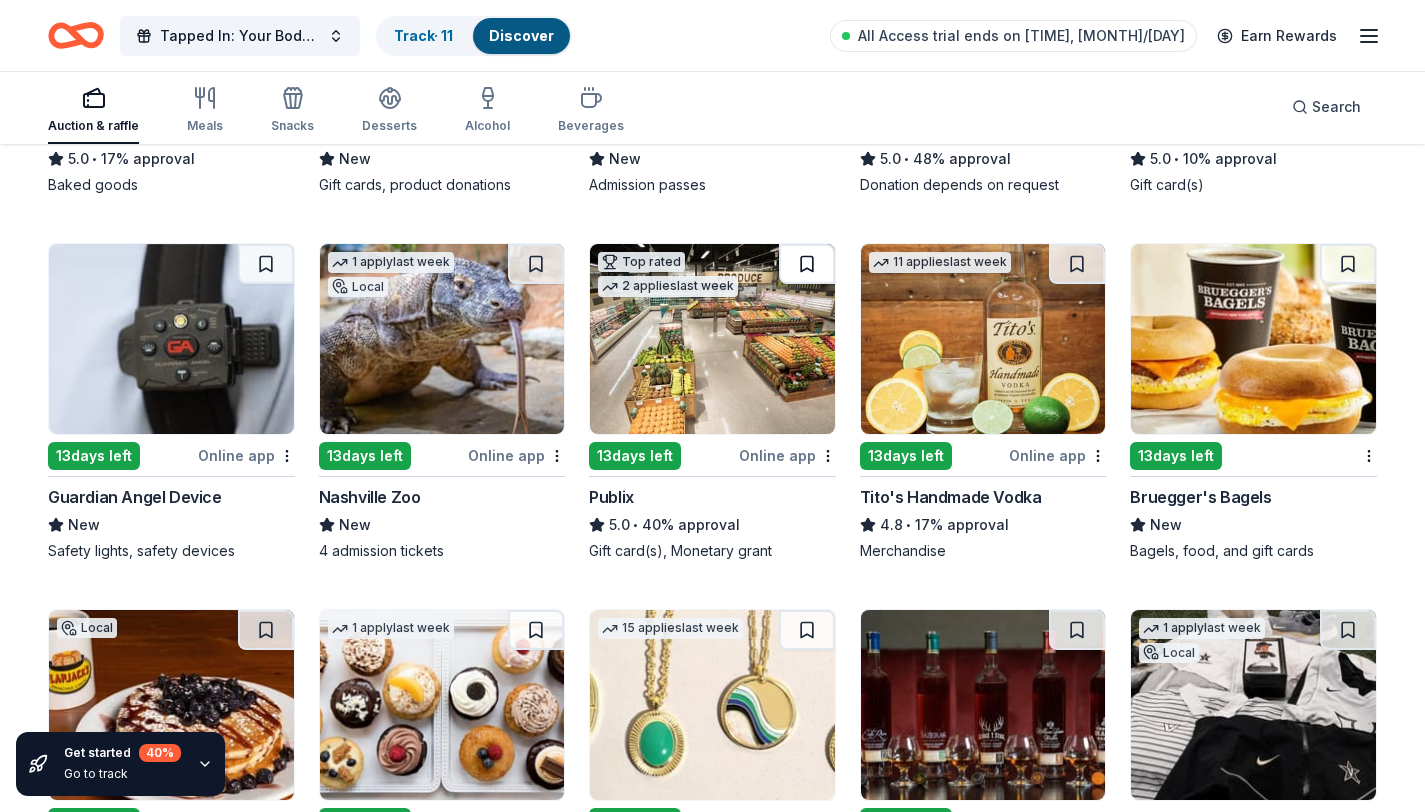 click at bounding box center [807, 264] 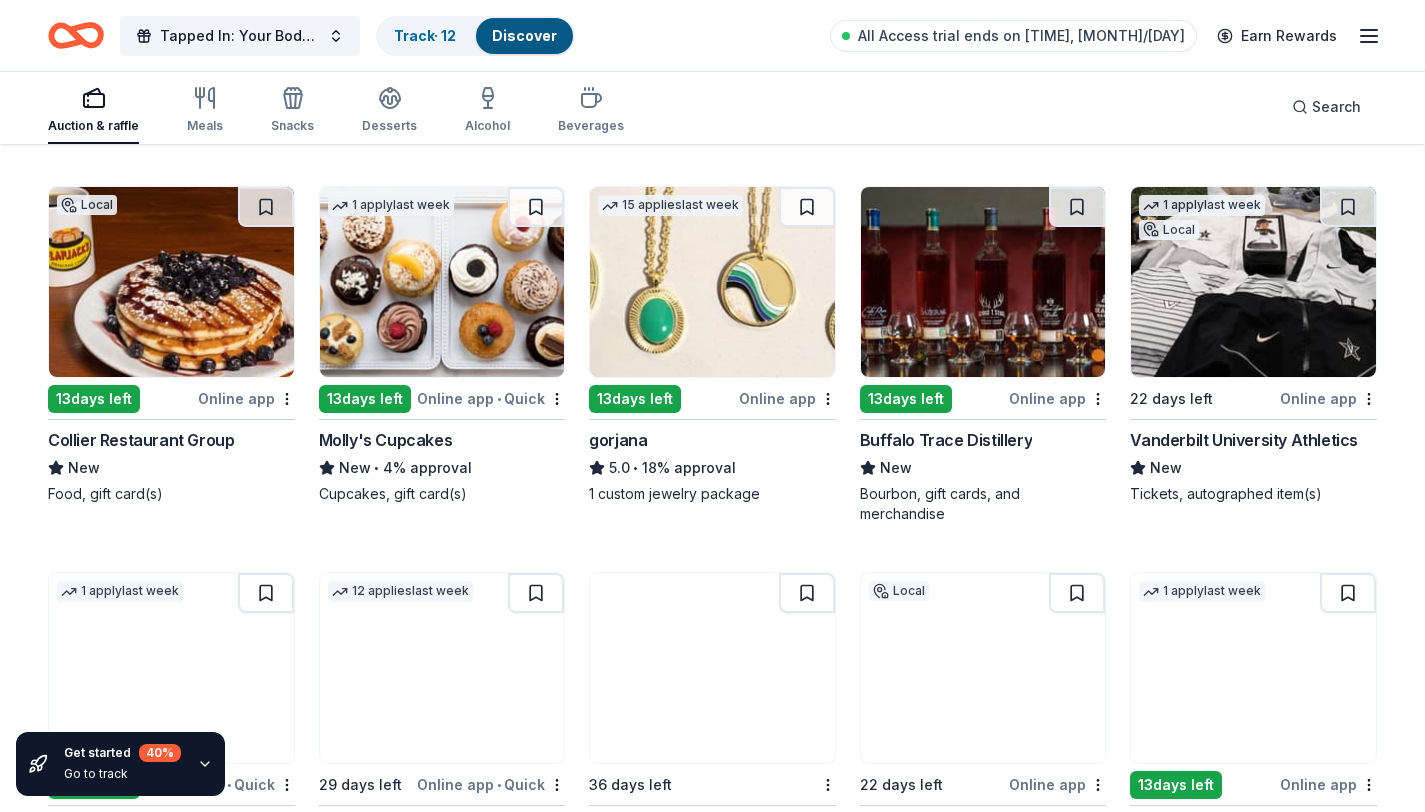 scroll, scrollTop: 3185, scrollLeft: 0, axis: vertical 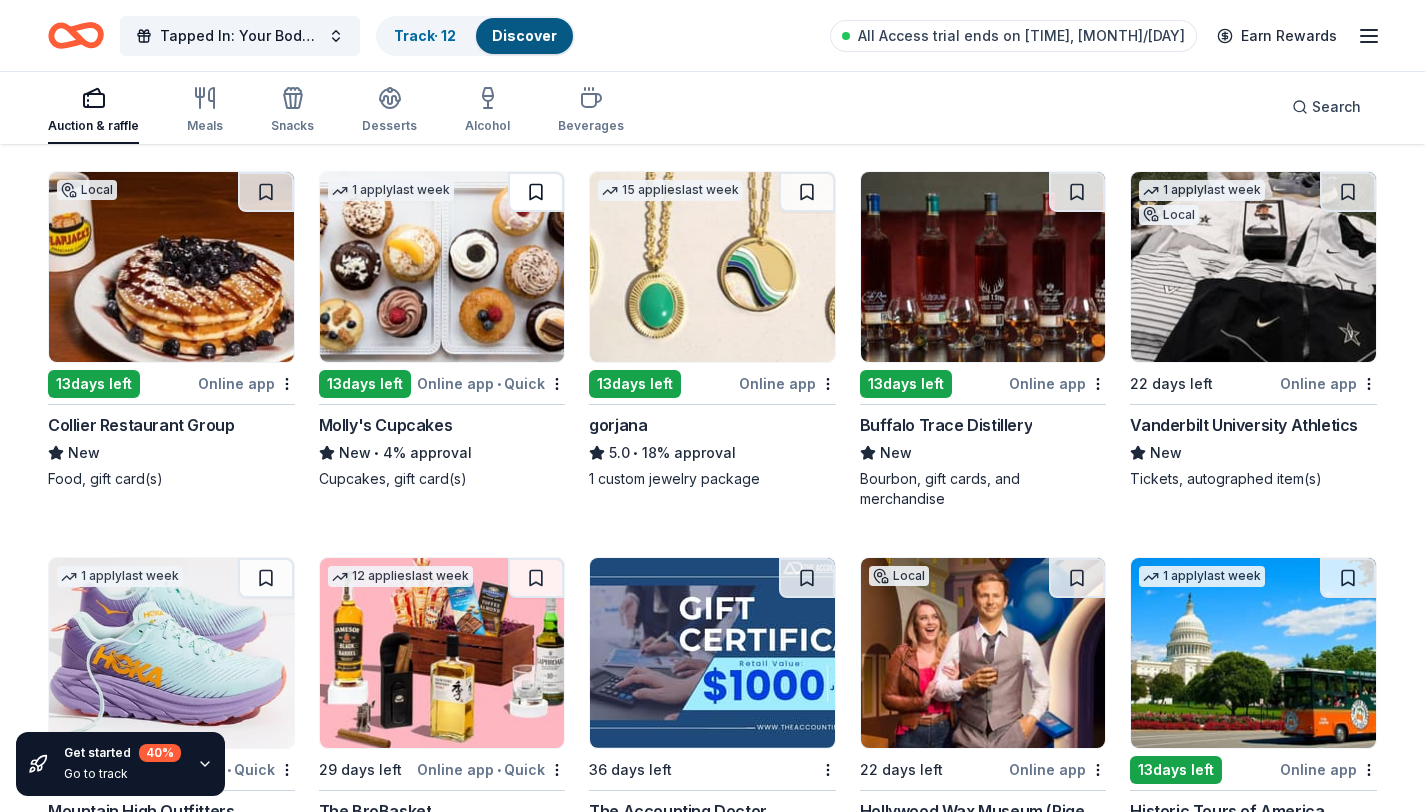 click at bounding box center [536, 192] 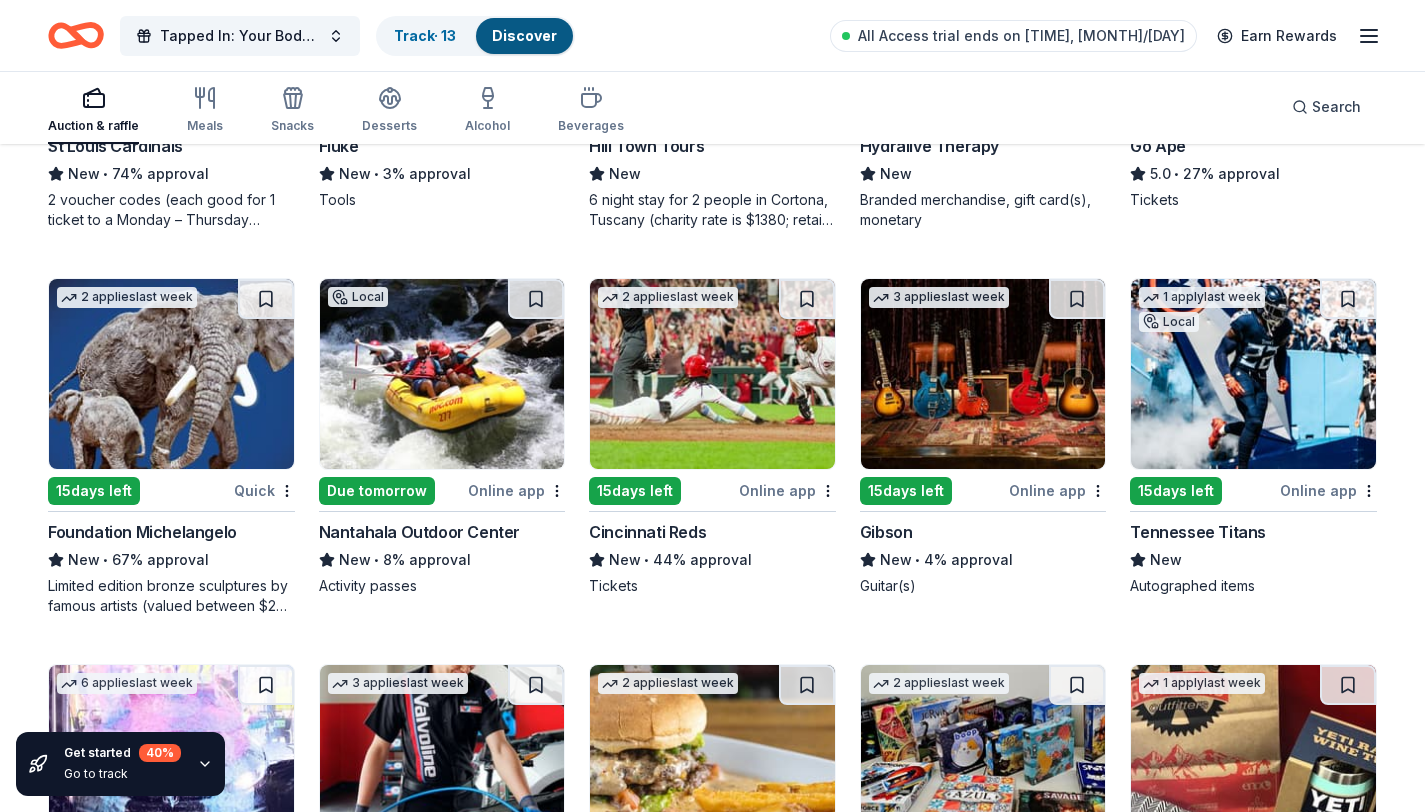 scroll, scrollTop: 5367, scrollLeft: 0, axis: vertical 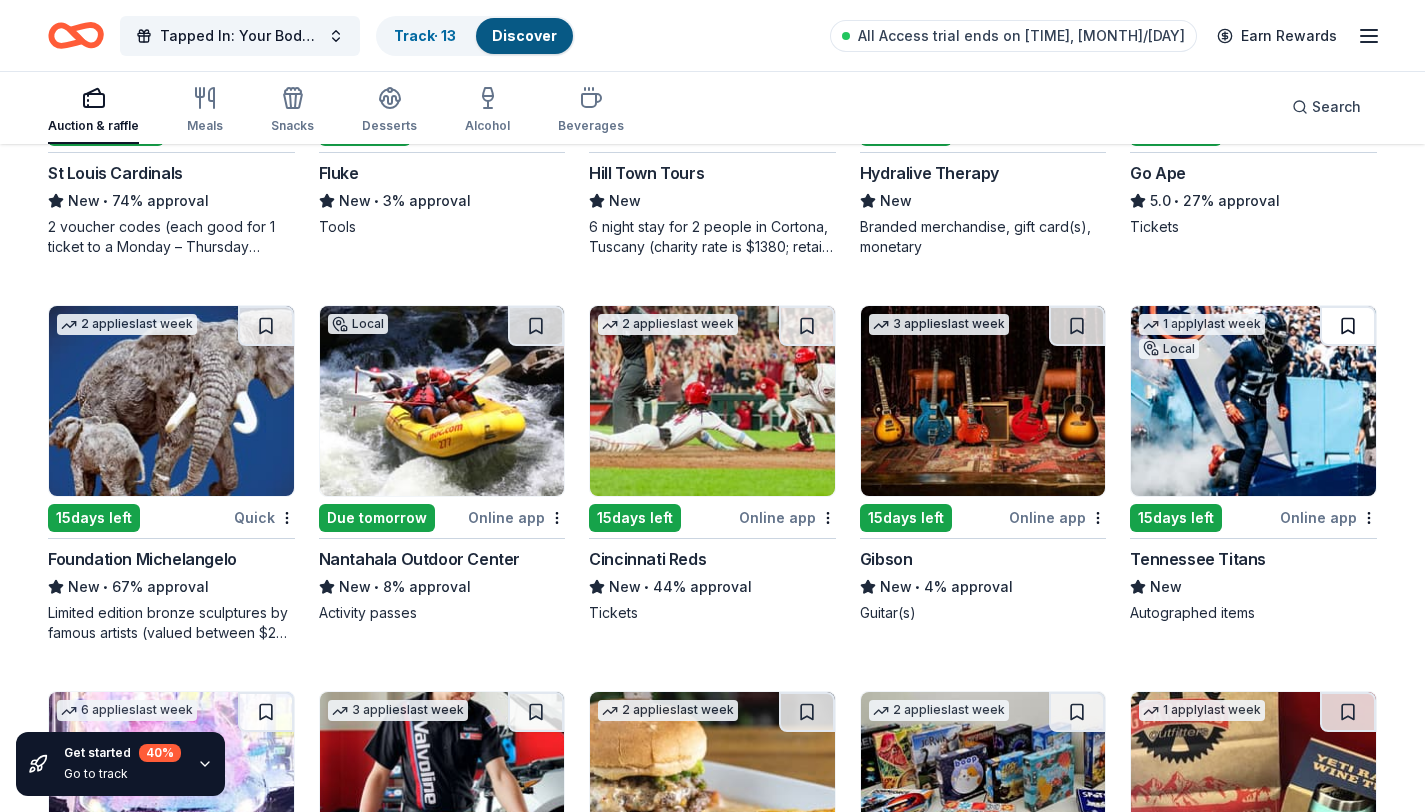click at bounding box center (1348, 326) 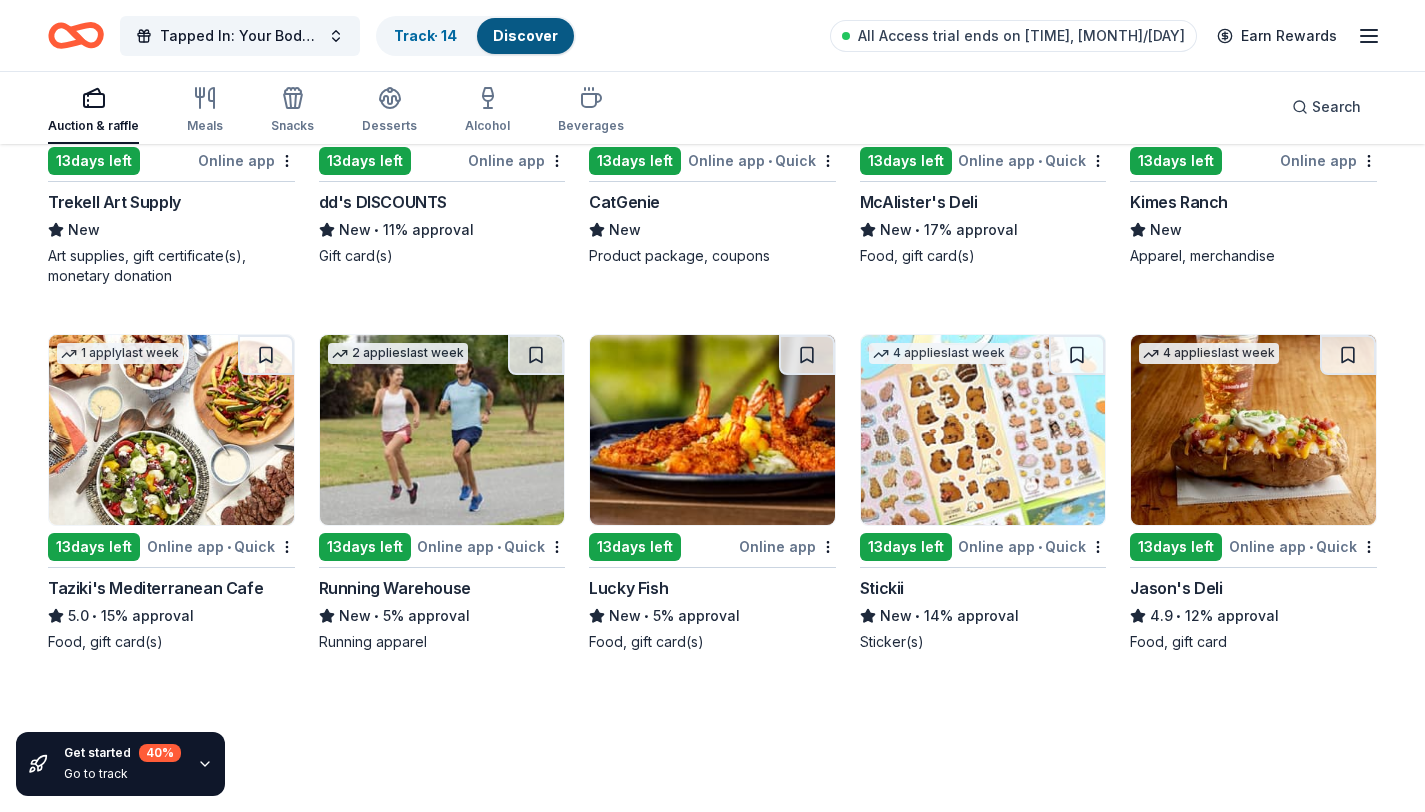 scroll, scrollTop: 6482, scrollLeft: 0, axis: vertical 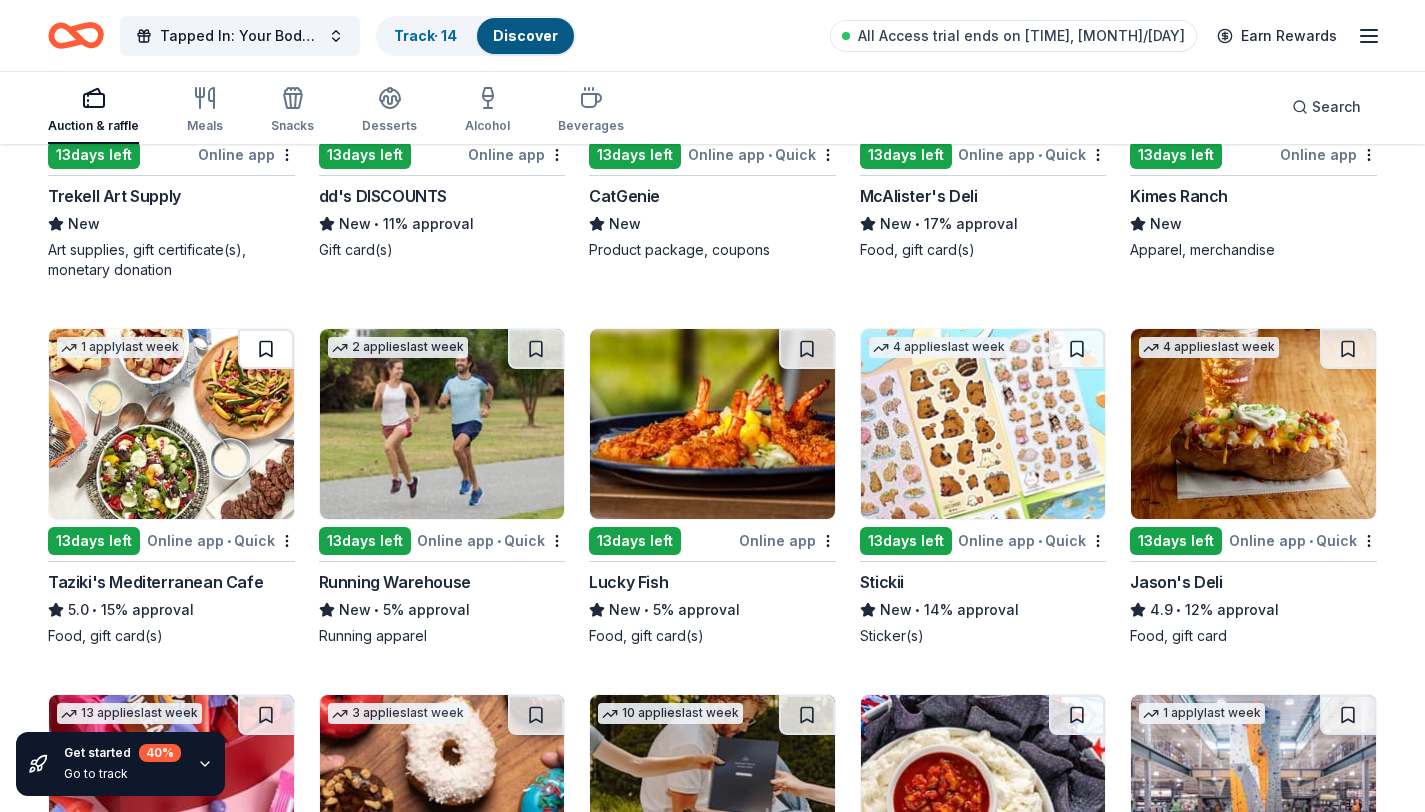 click at bounding box center (266, 349) 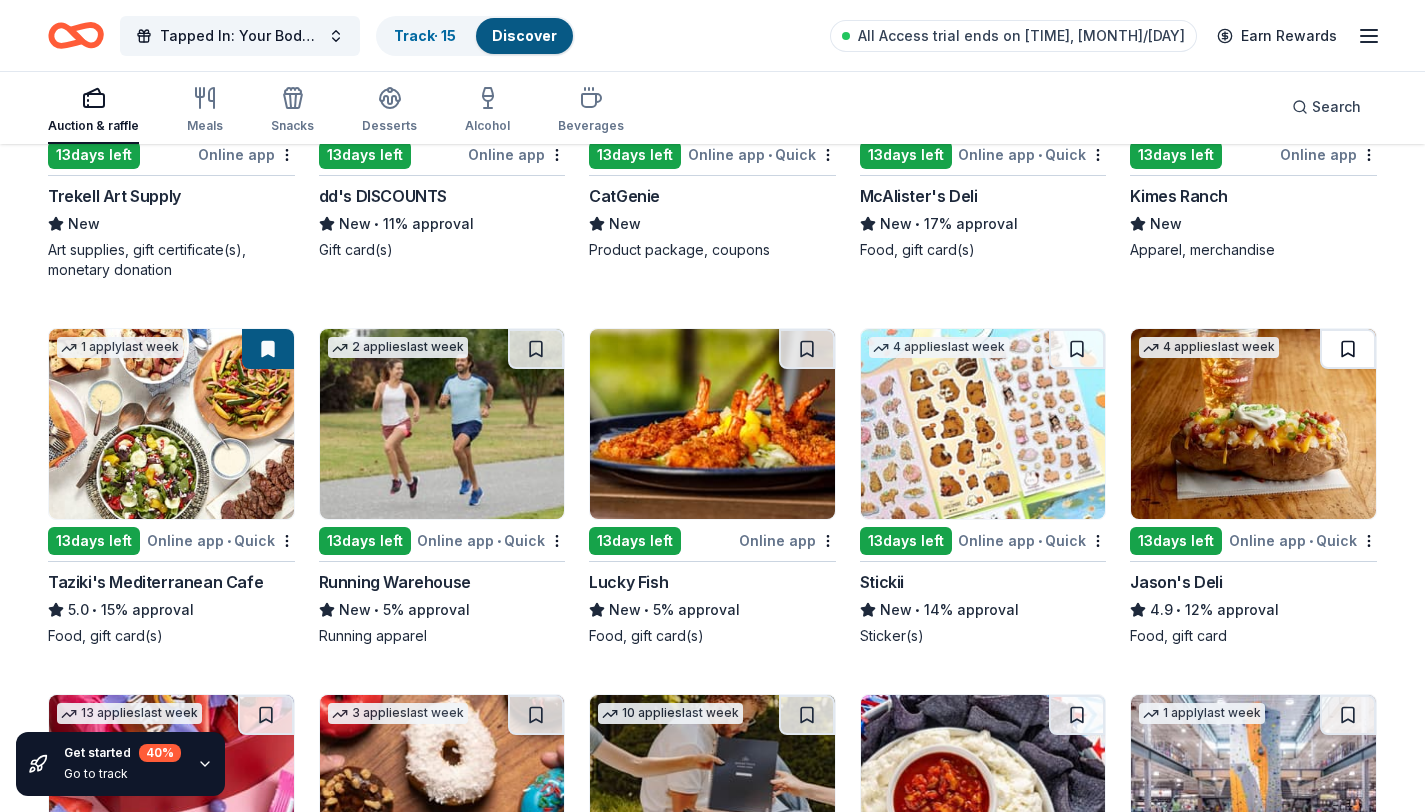 click at bounding box center (1348, 349) 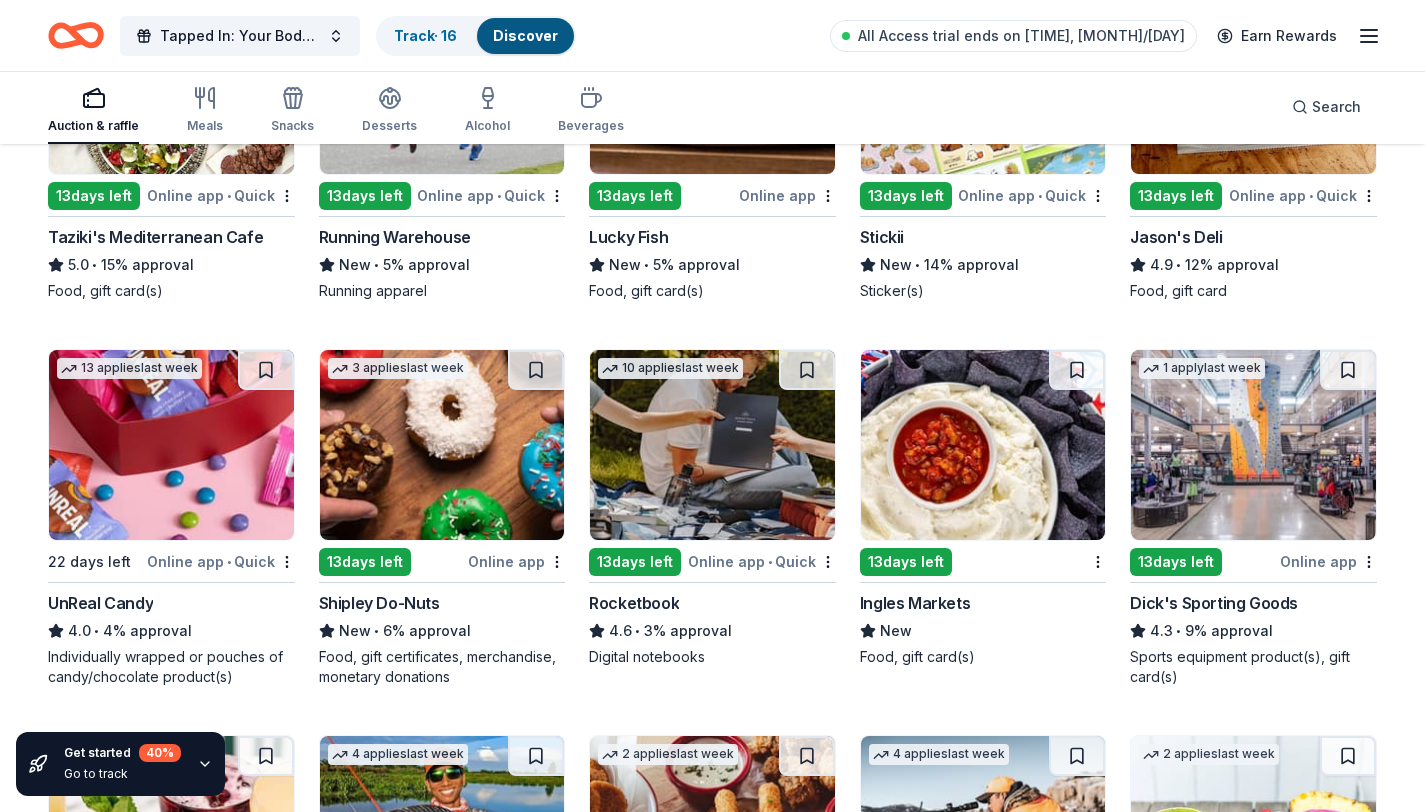 scroll, scrollTop: 6835, scrollLeft: 0, axis: vertical 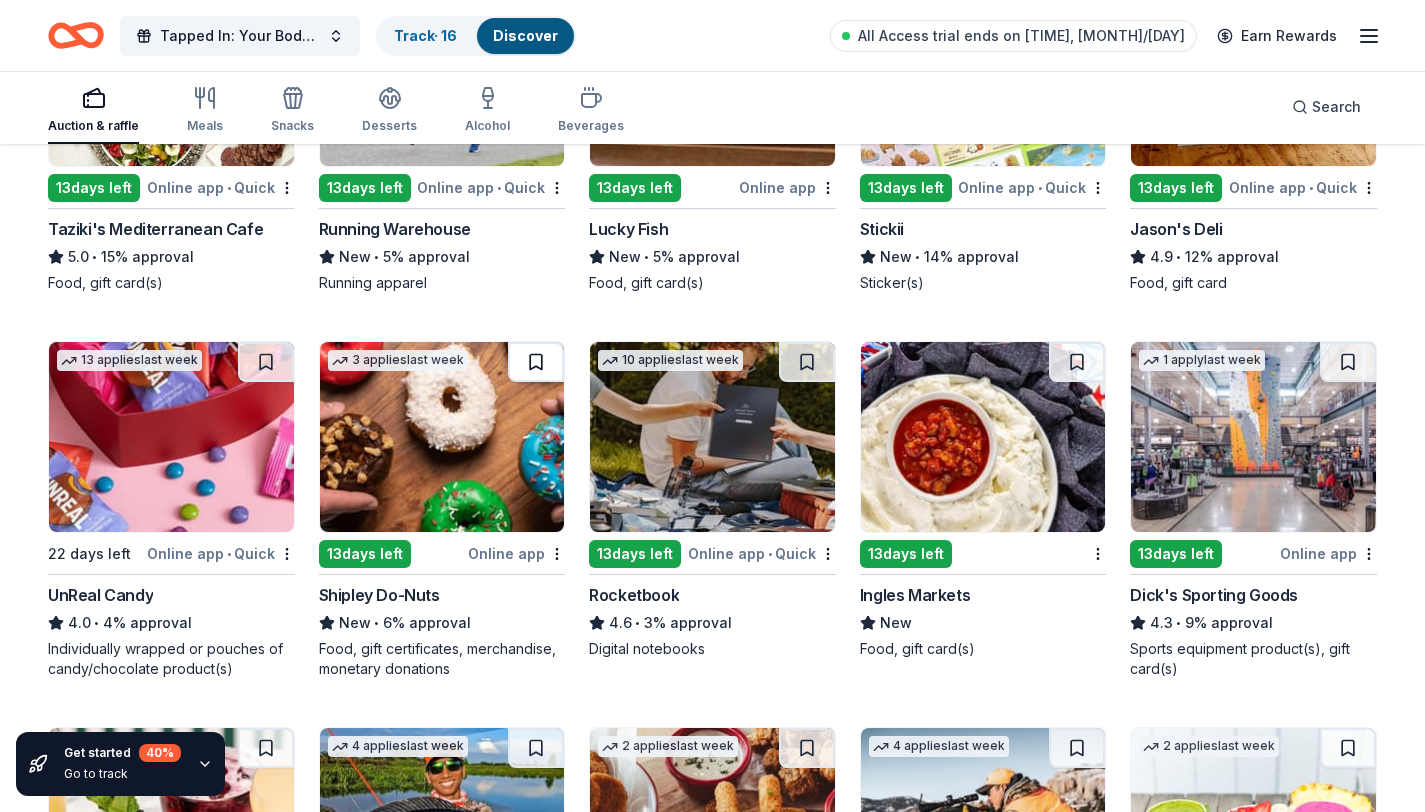 click at bounding box center [536, 362] 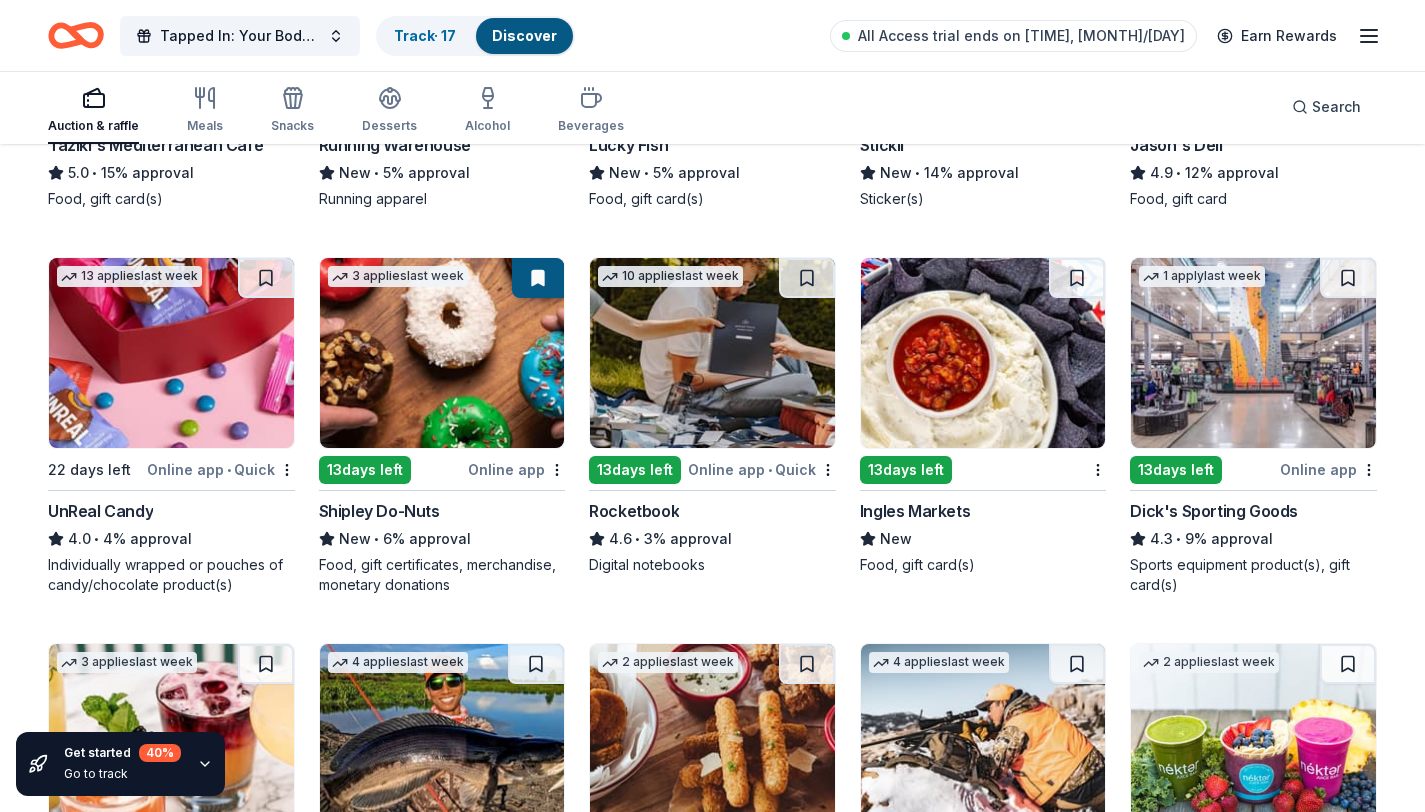 scroll, scrollTop: 6932, scrollLeft: 0, axis: vertical 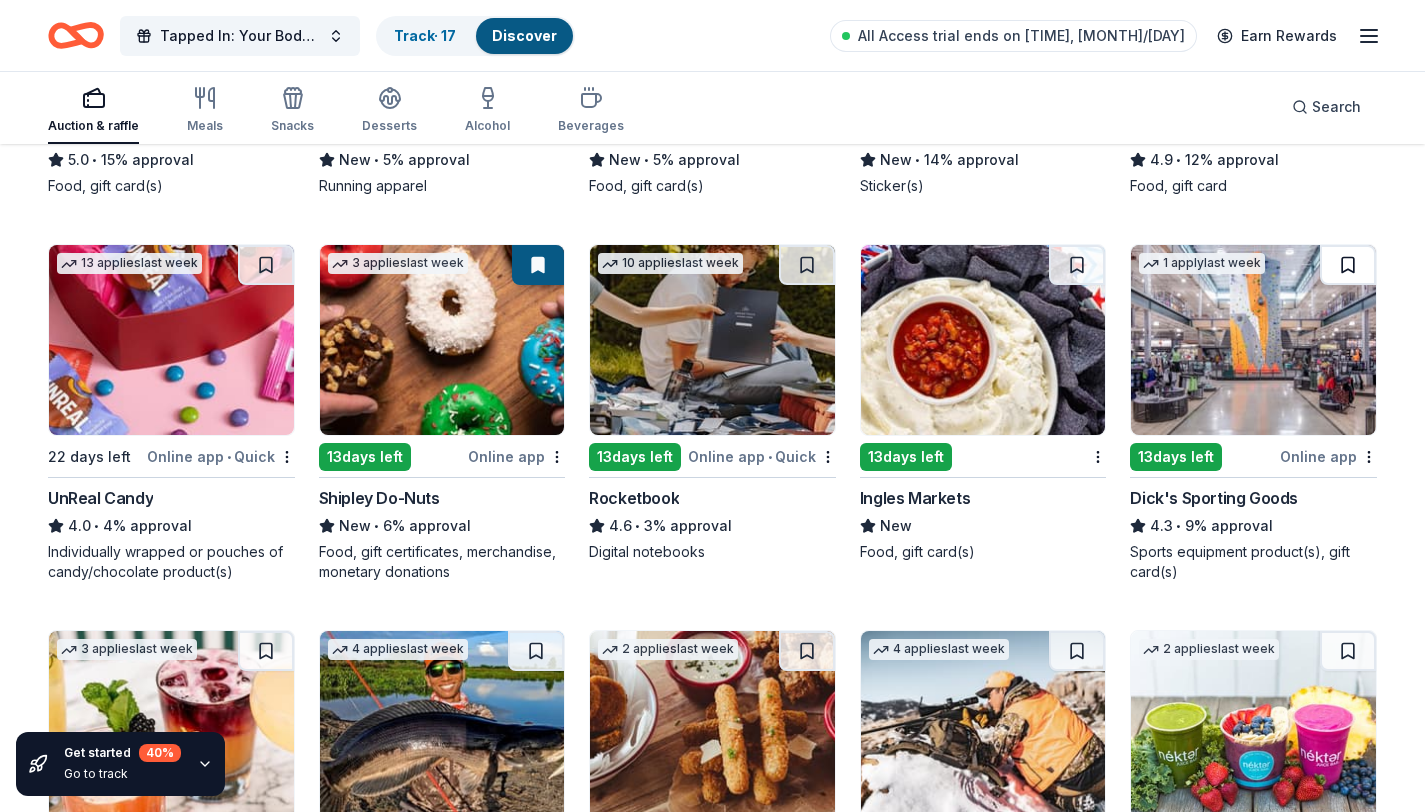 click at bounding box center [1348, 265] 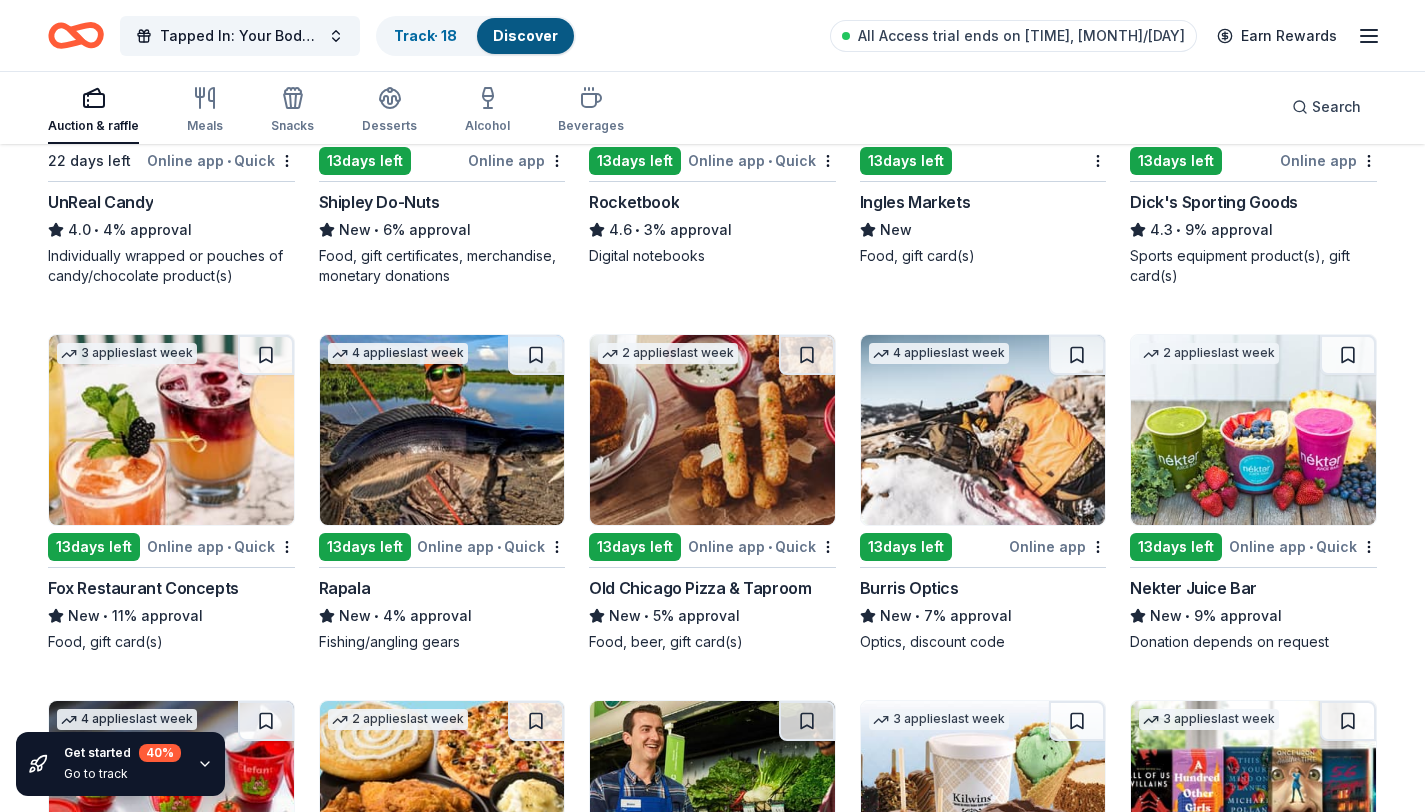 scroll, scrollTop: 7229, scrollLeft: 0, axis: vertical 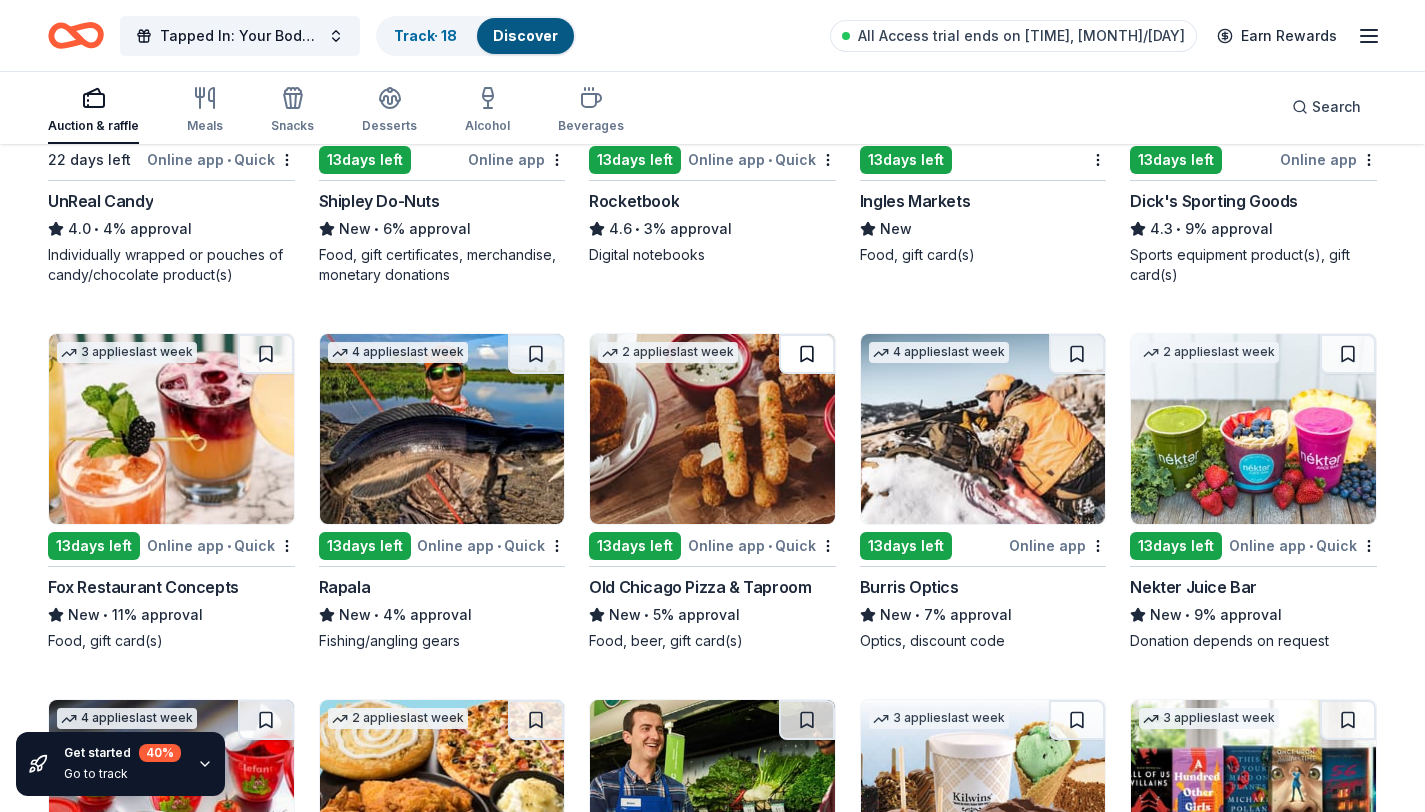 click at bounding box center [807, 354] 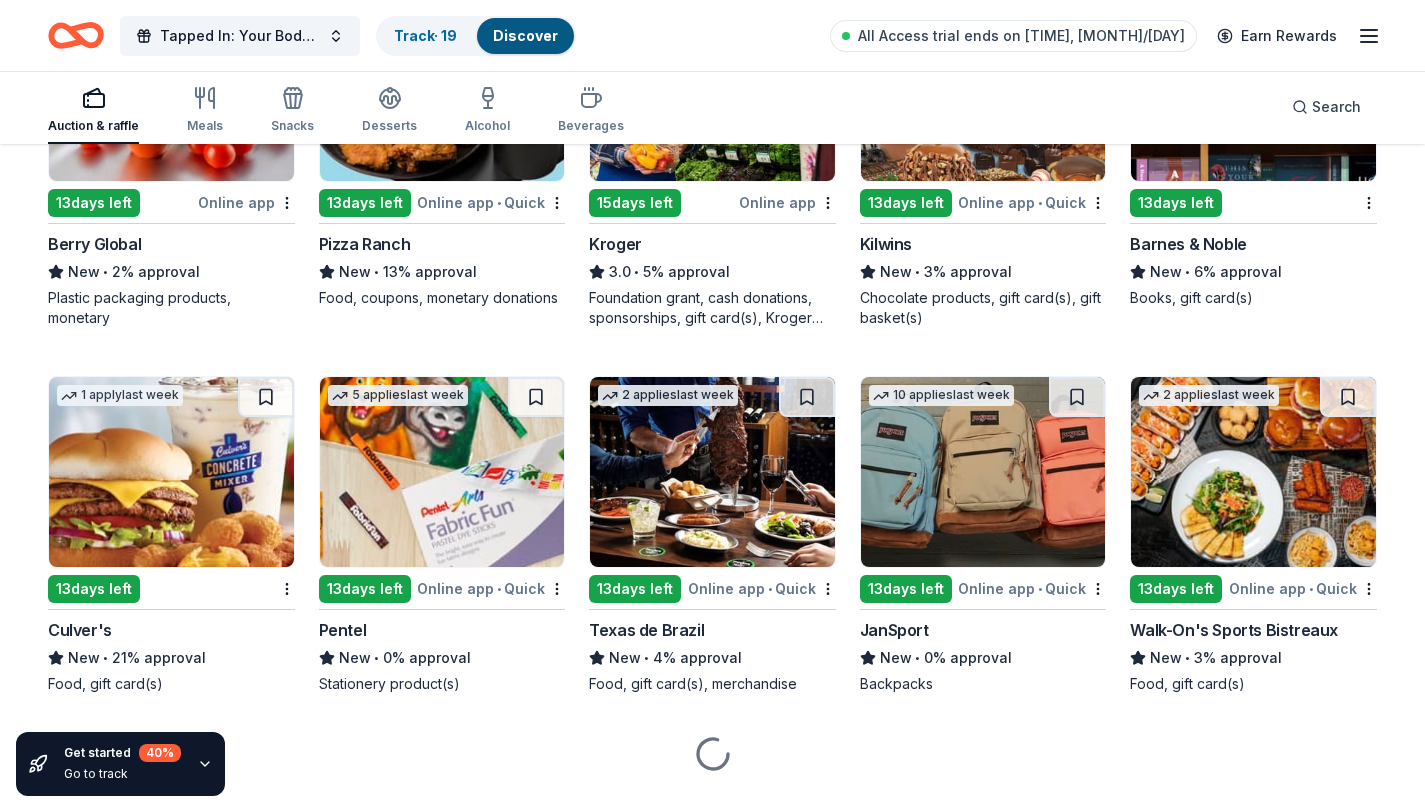 scroll, scrollTop: 7954, scrollLeft: 0, axis: vertical 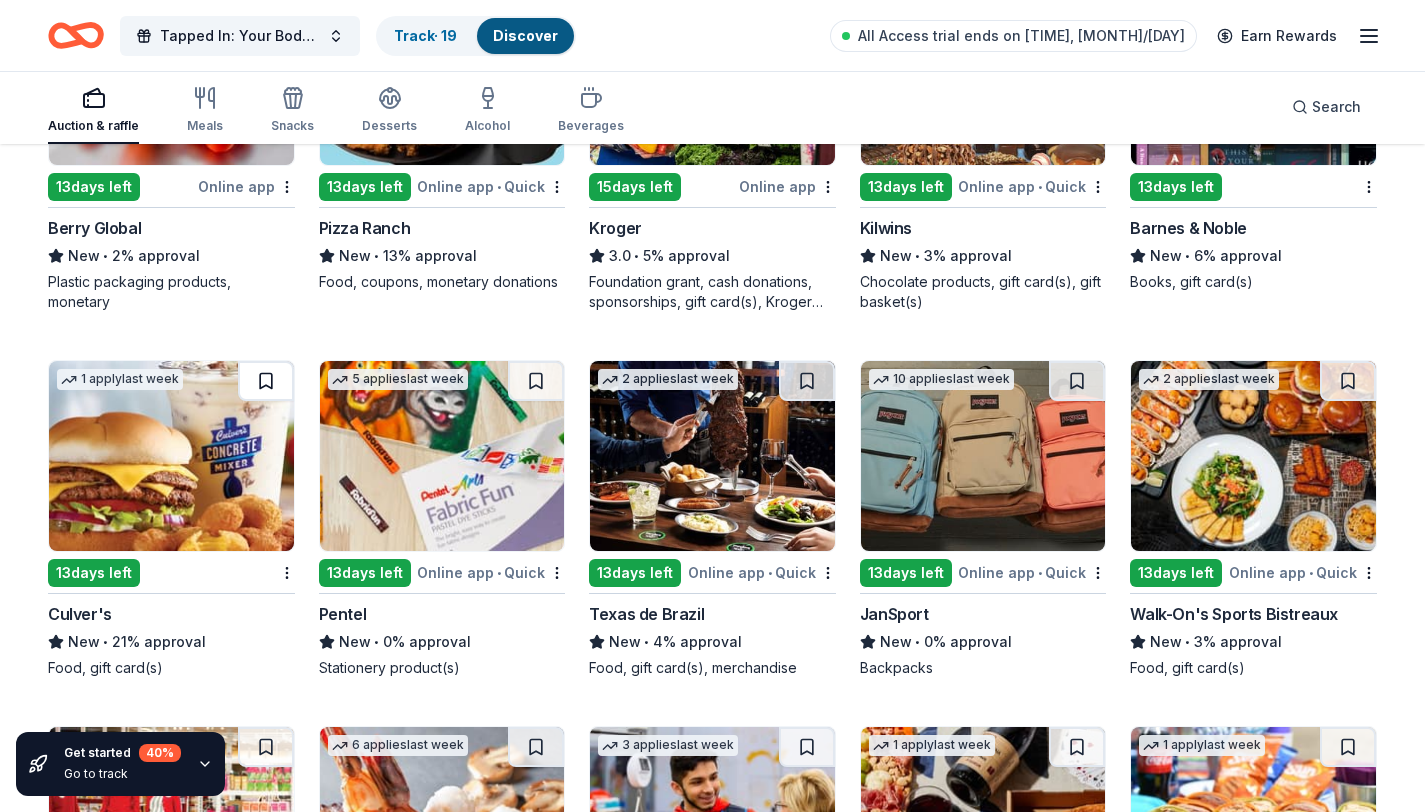 click at bounding box center (266, 381) 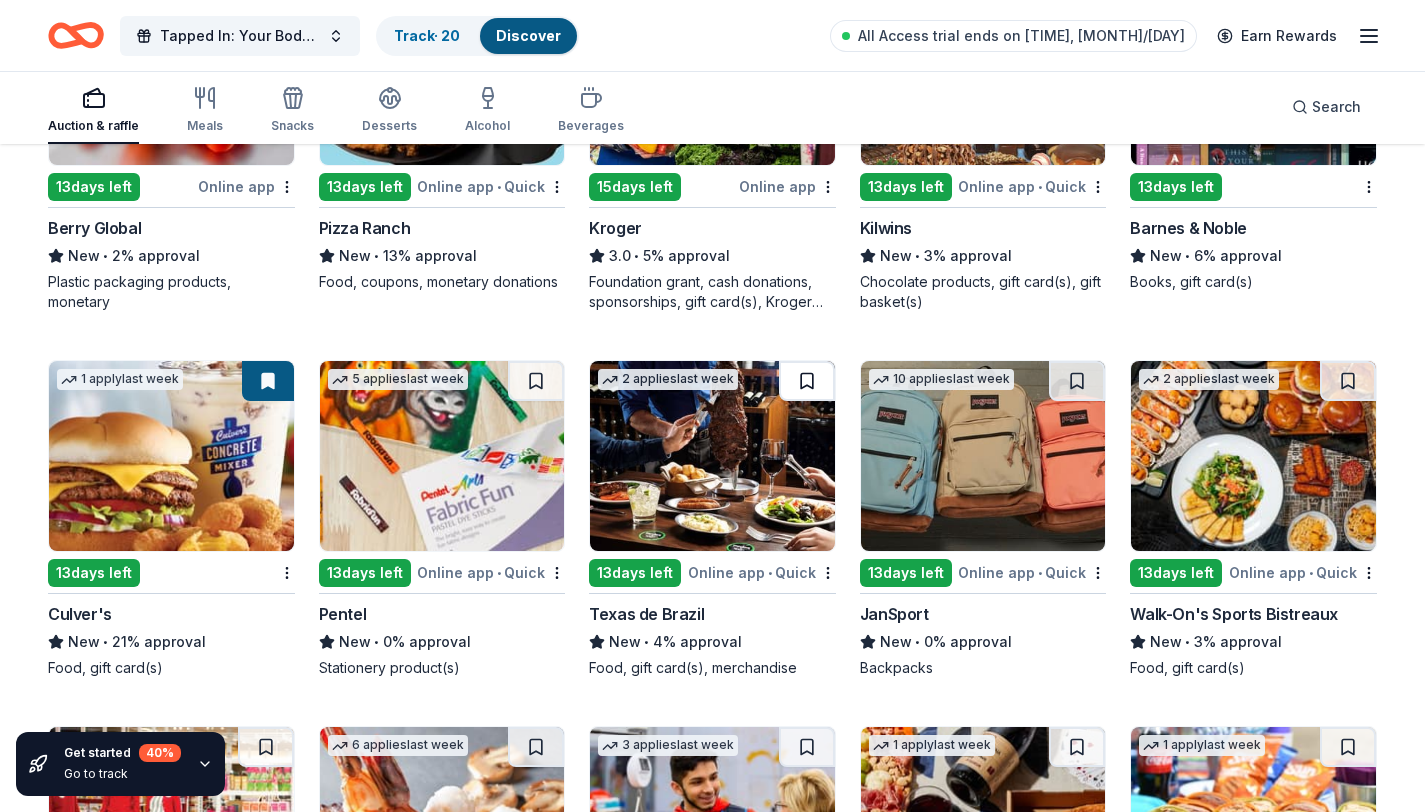 click at bounding box center [807, 381] 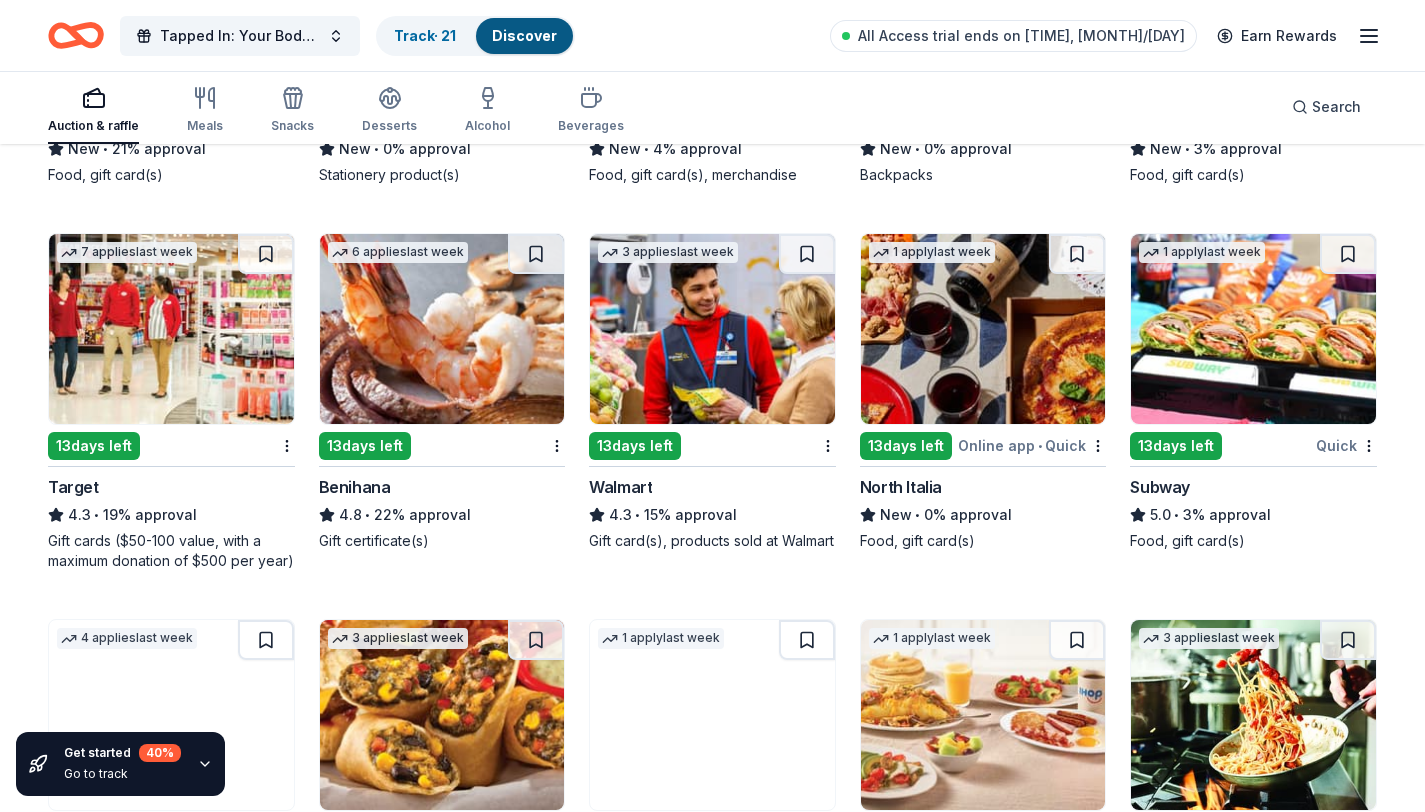 scroll, scrollTop: 8448, scrollLeft: 0, axis: vertical 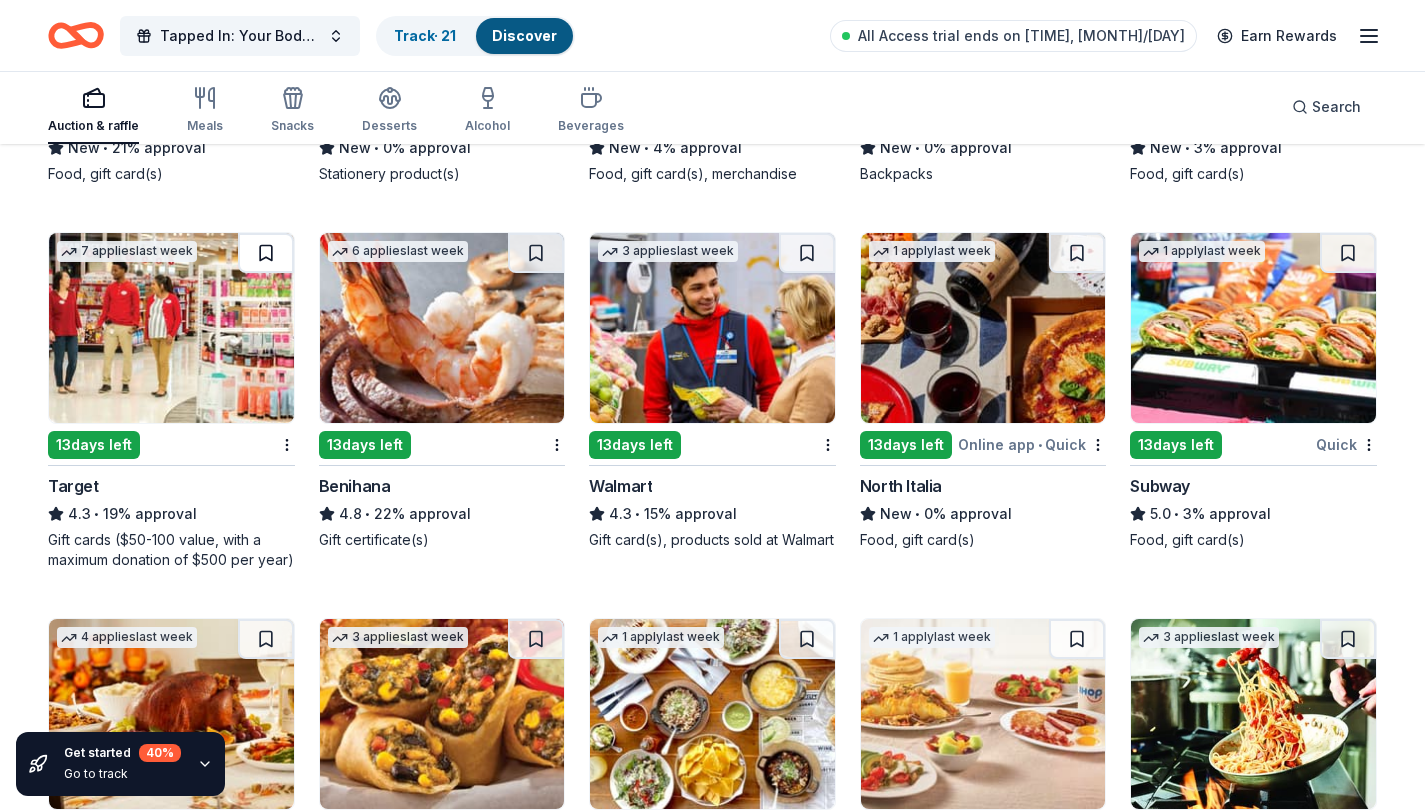 click at bounding box center [266, 253] 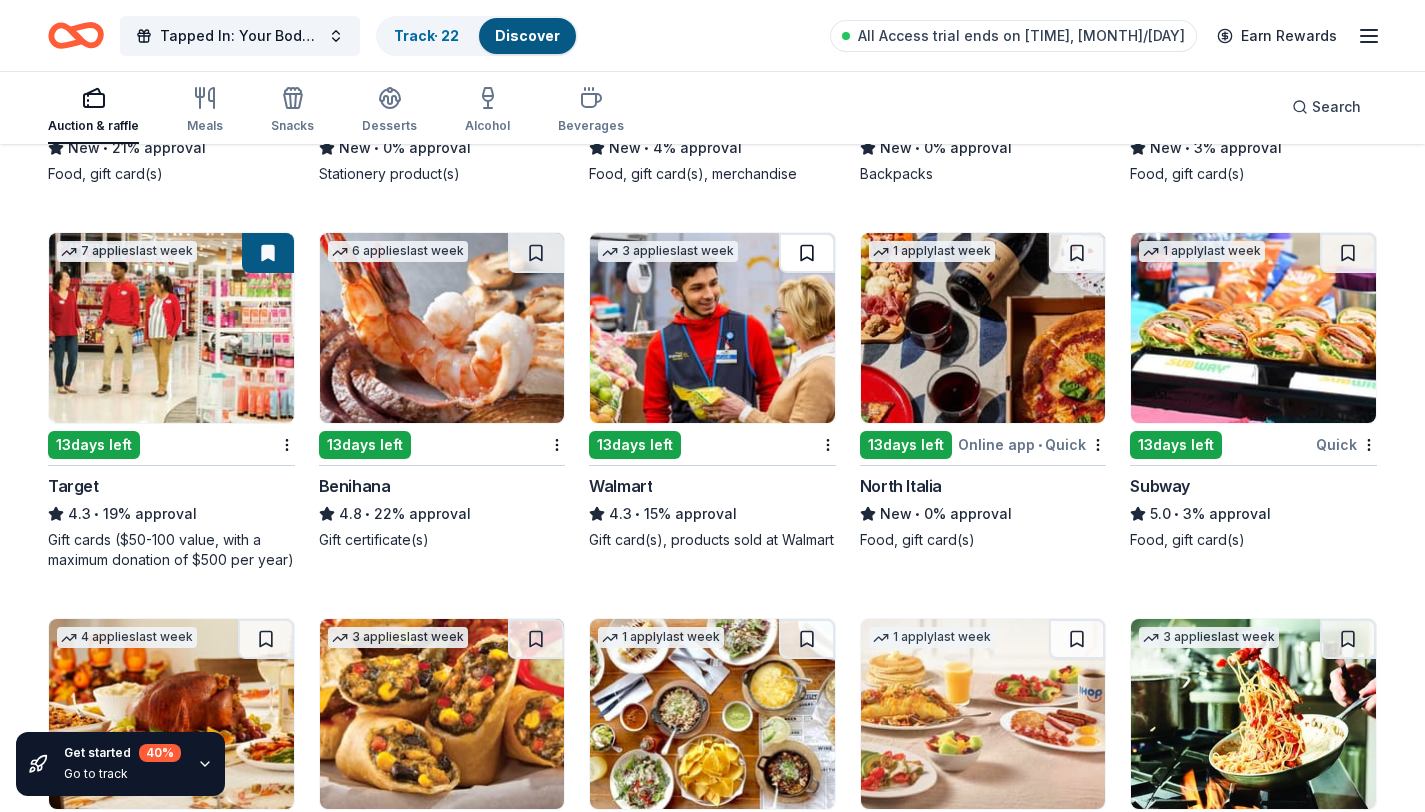click at bounding box center [807, 253] 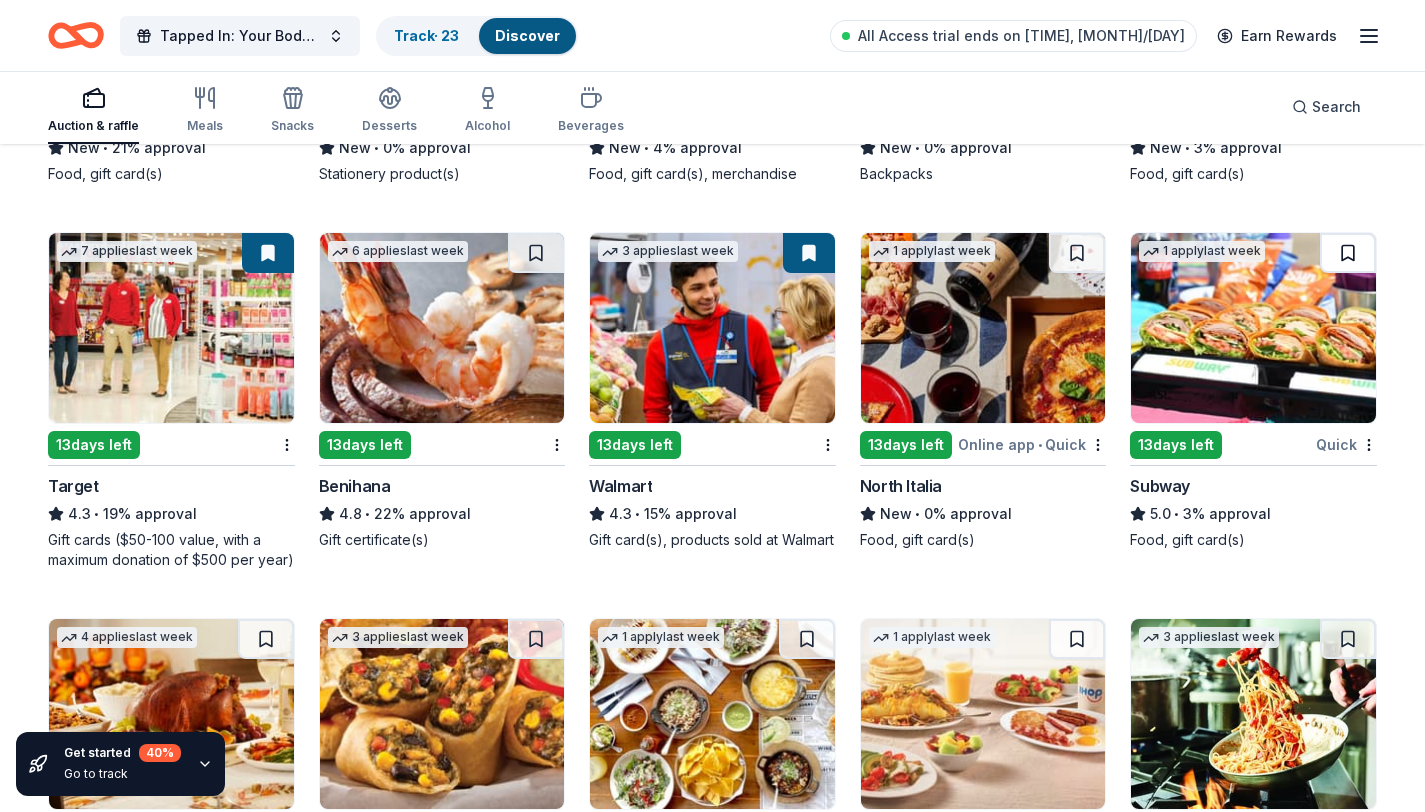 click at bounding box center (1348, 253) 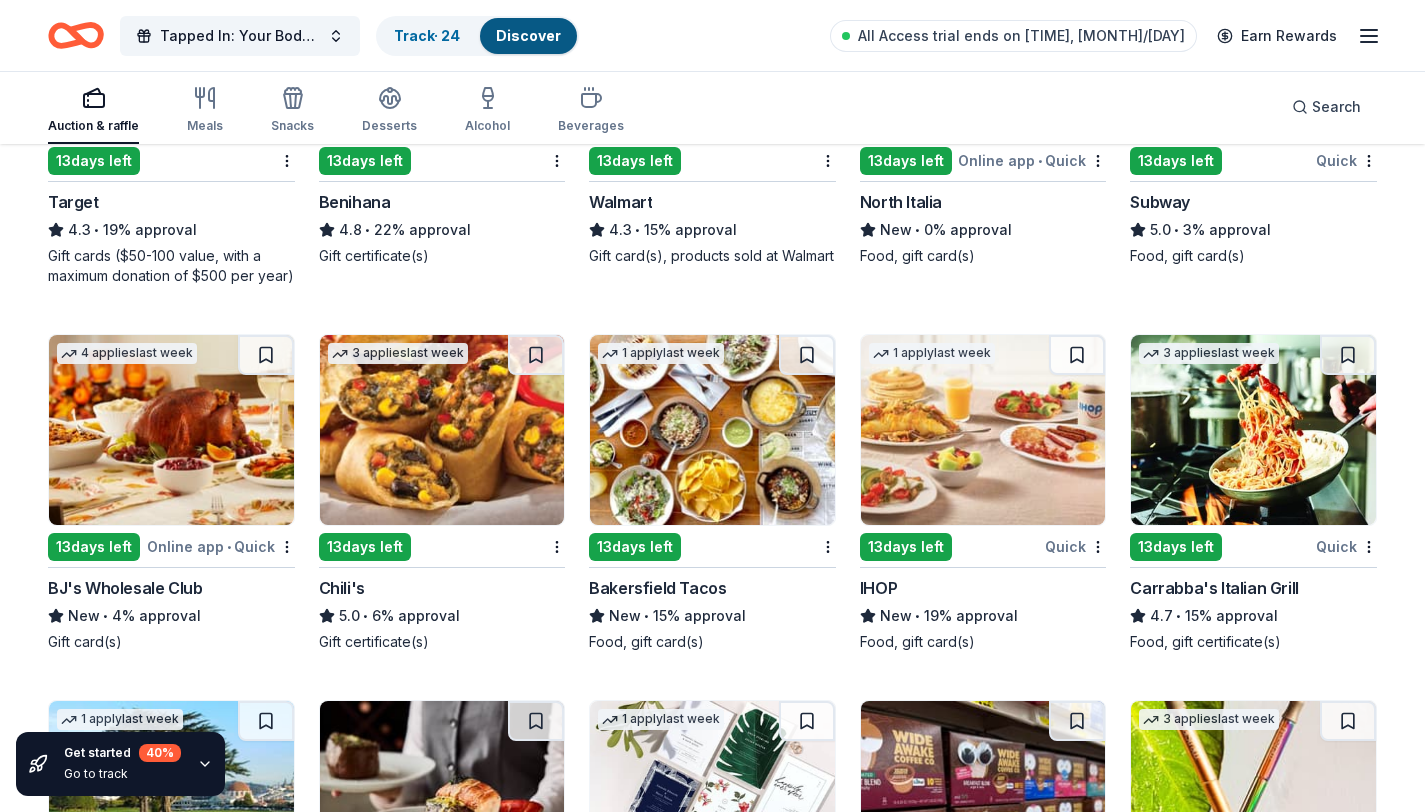scroll, scrollTop: 8732, scrollLeft: 0, axis: vertical 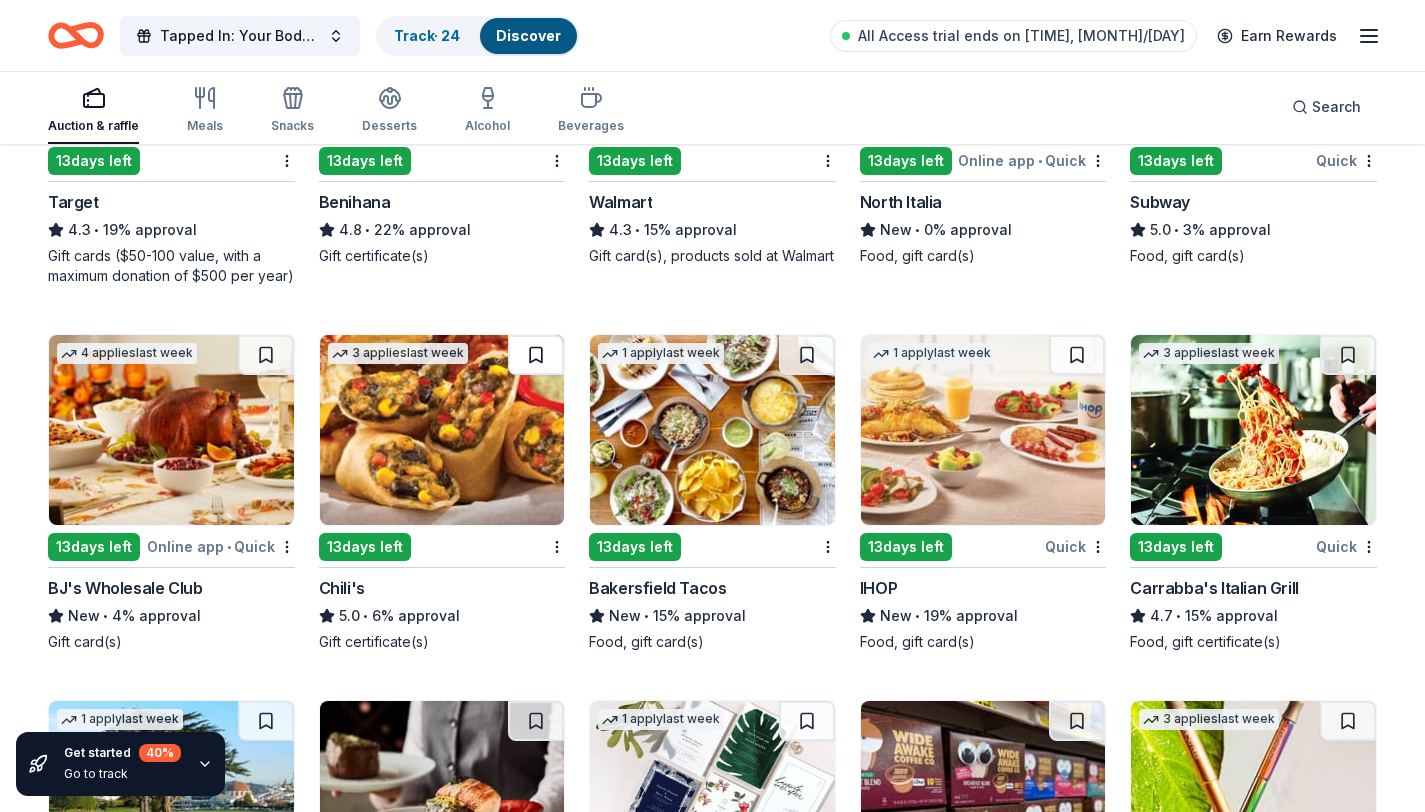 click at bounding box center (536, 355) 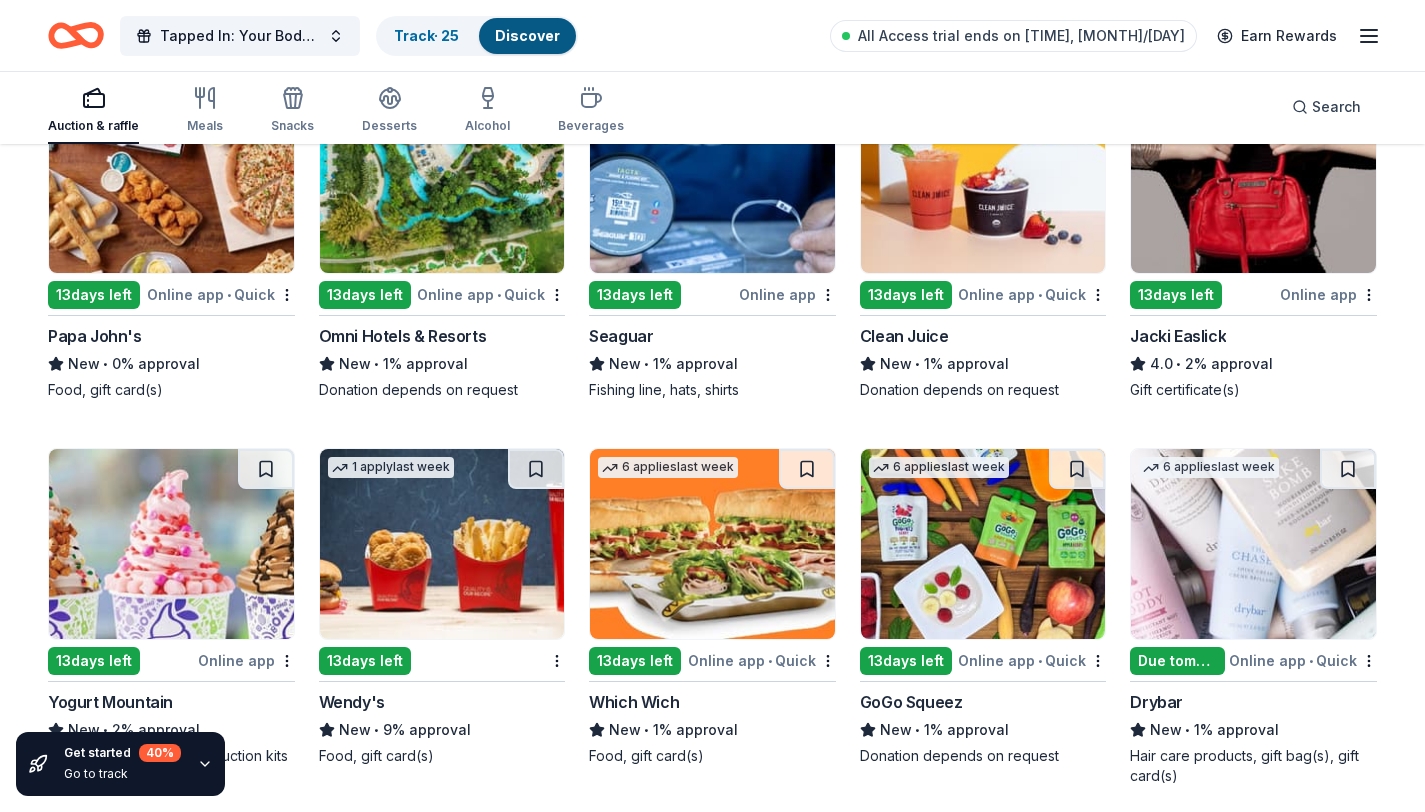 scroll, scrollTop: 11008, scrollLeft: 0, axis: vertical 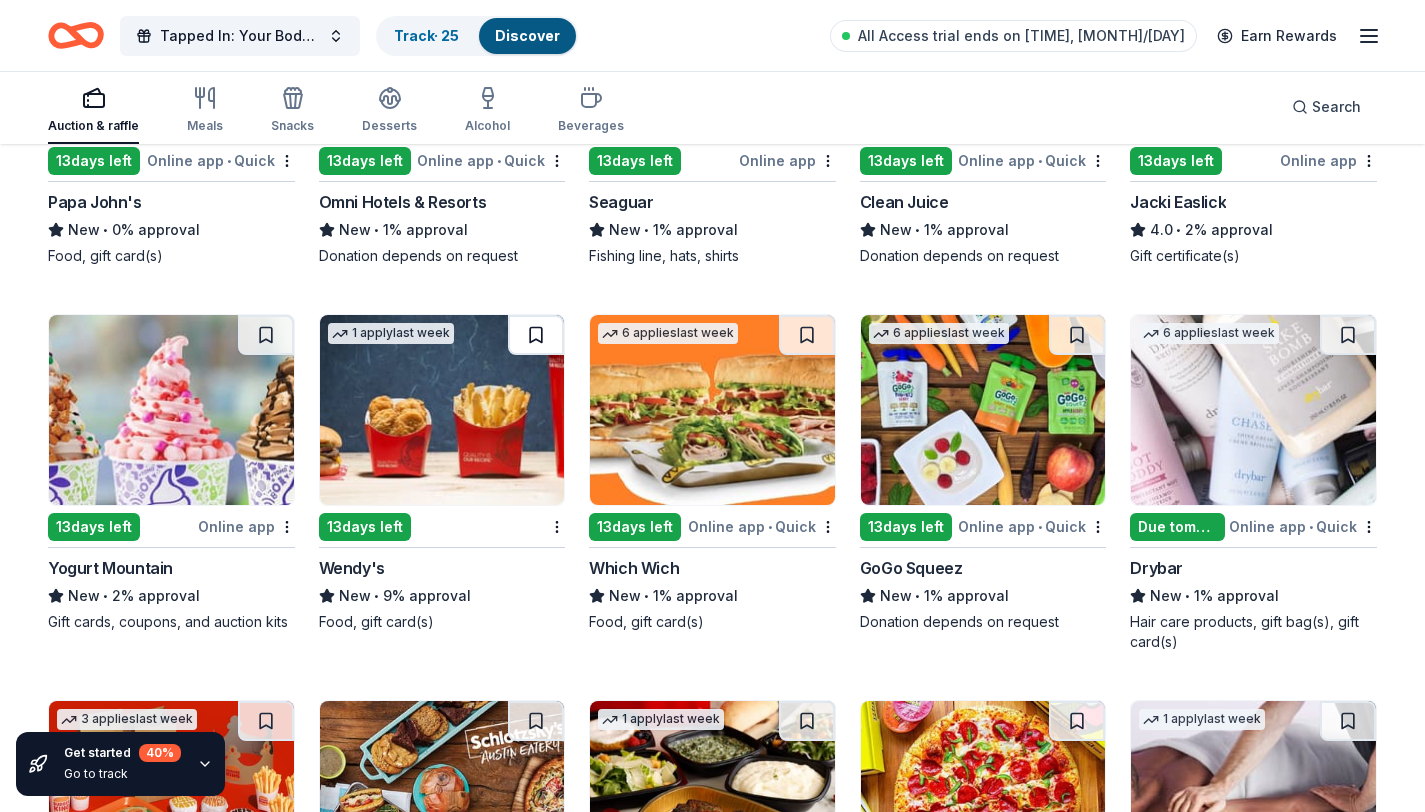 click at bounding box center [536, 335] 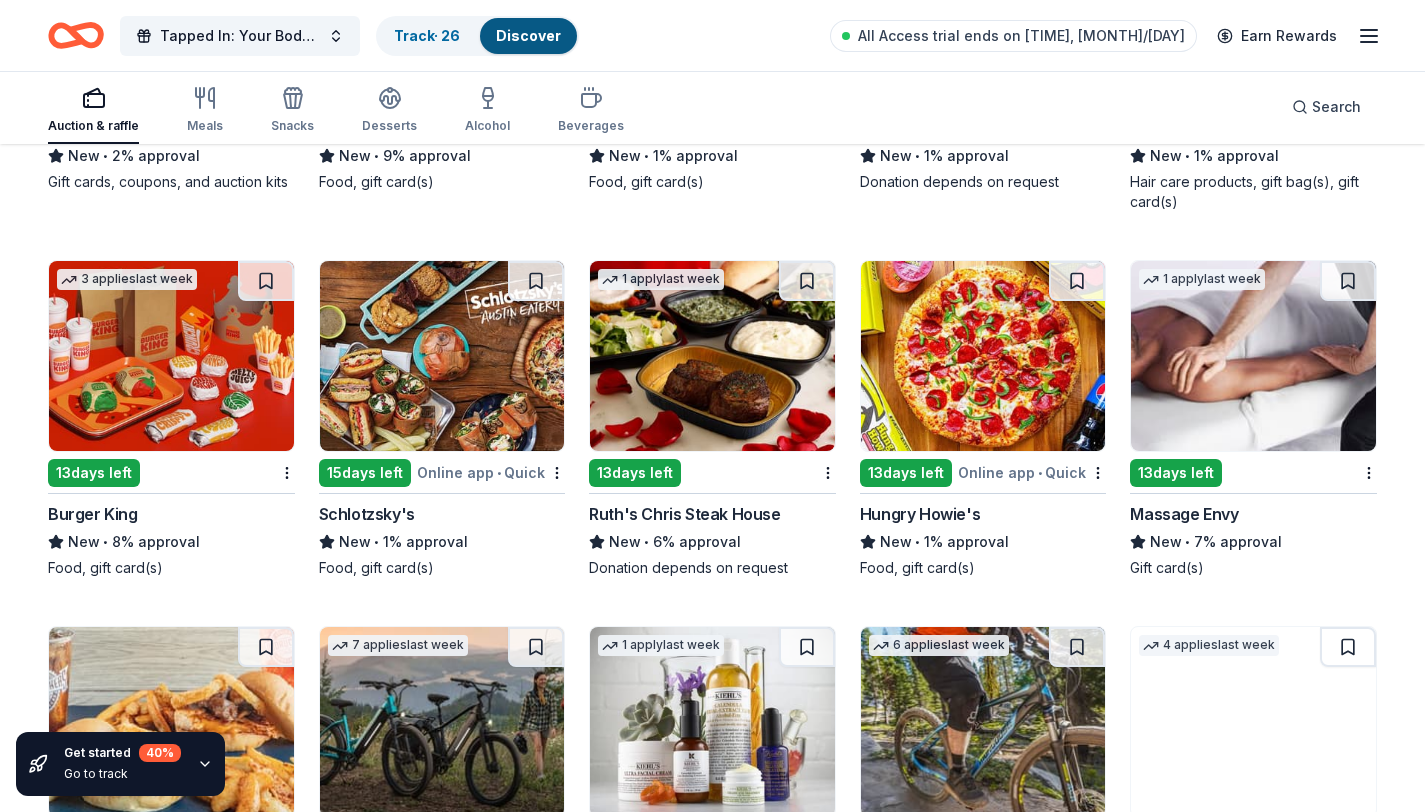 scroll, scrollTop: 11452, scrollLeft: 0, axis: vertical 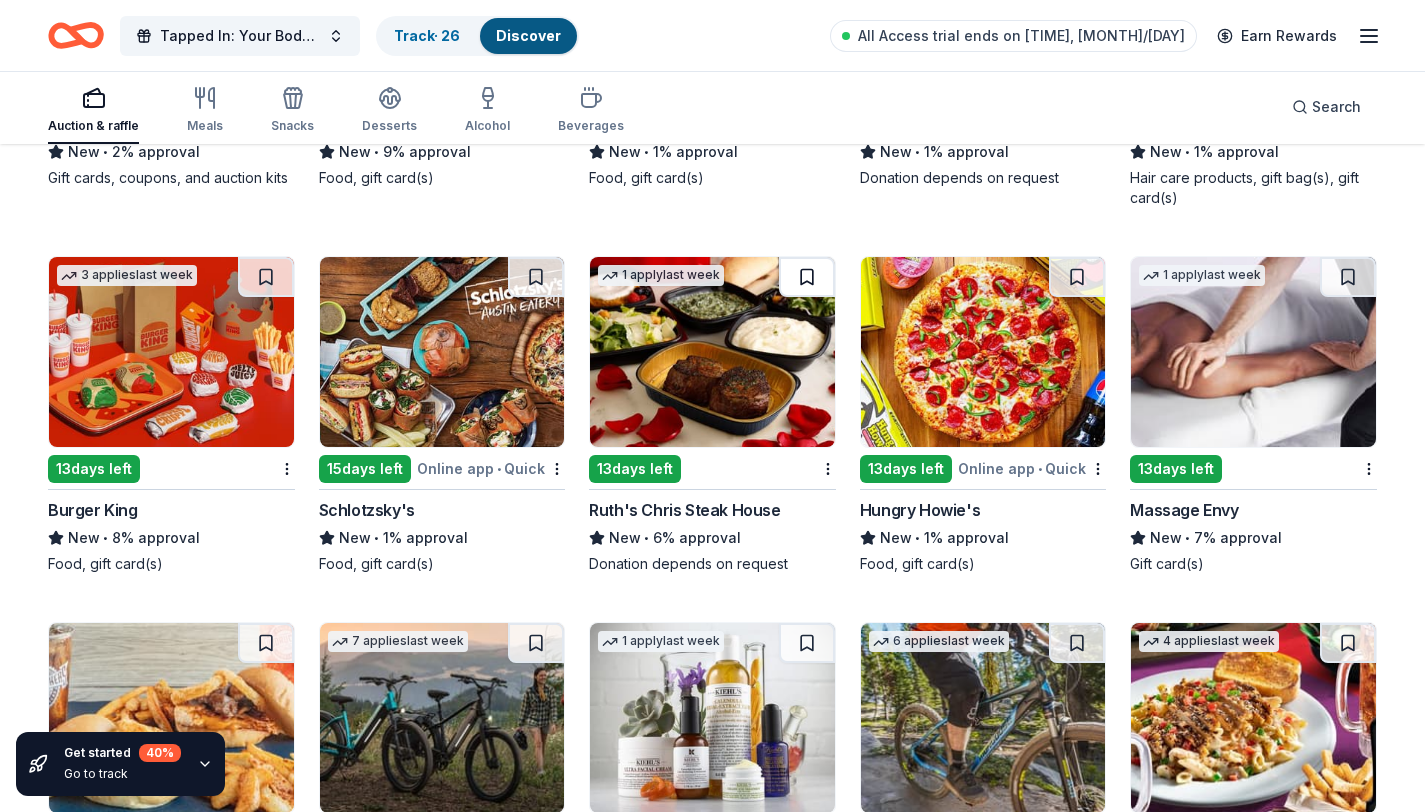 click at bounding box center [807, 277] 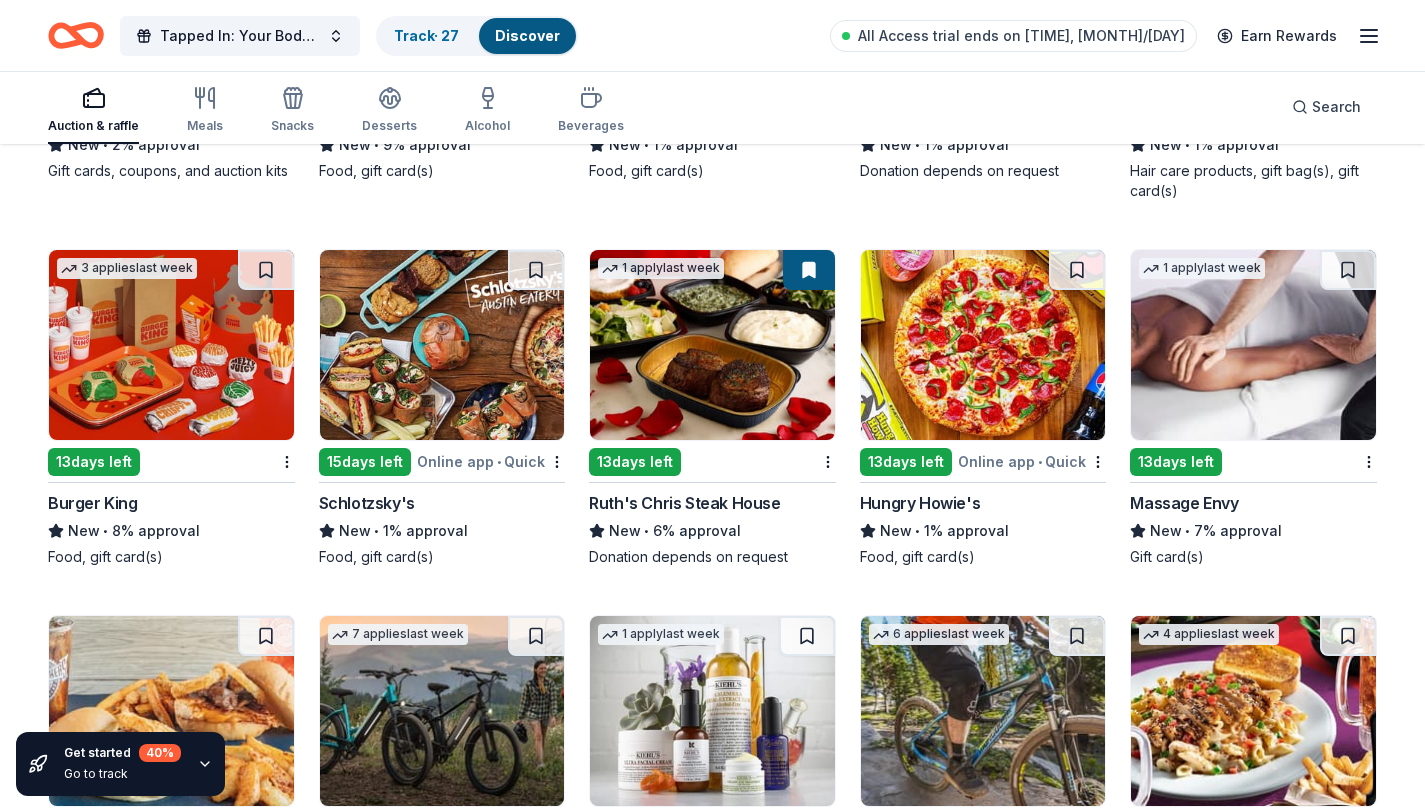scroll, scrollTop: 11447, scrollLeft: 0, axis: vertical 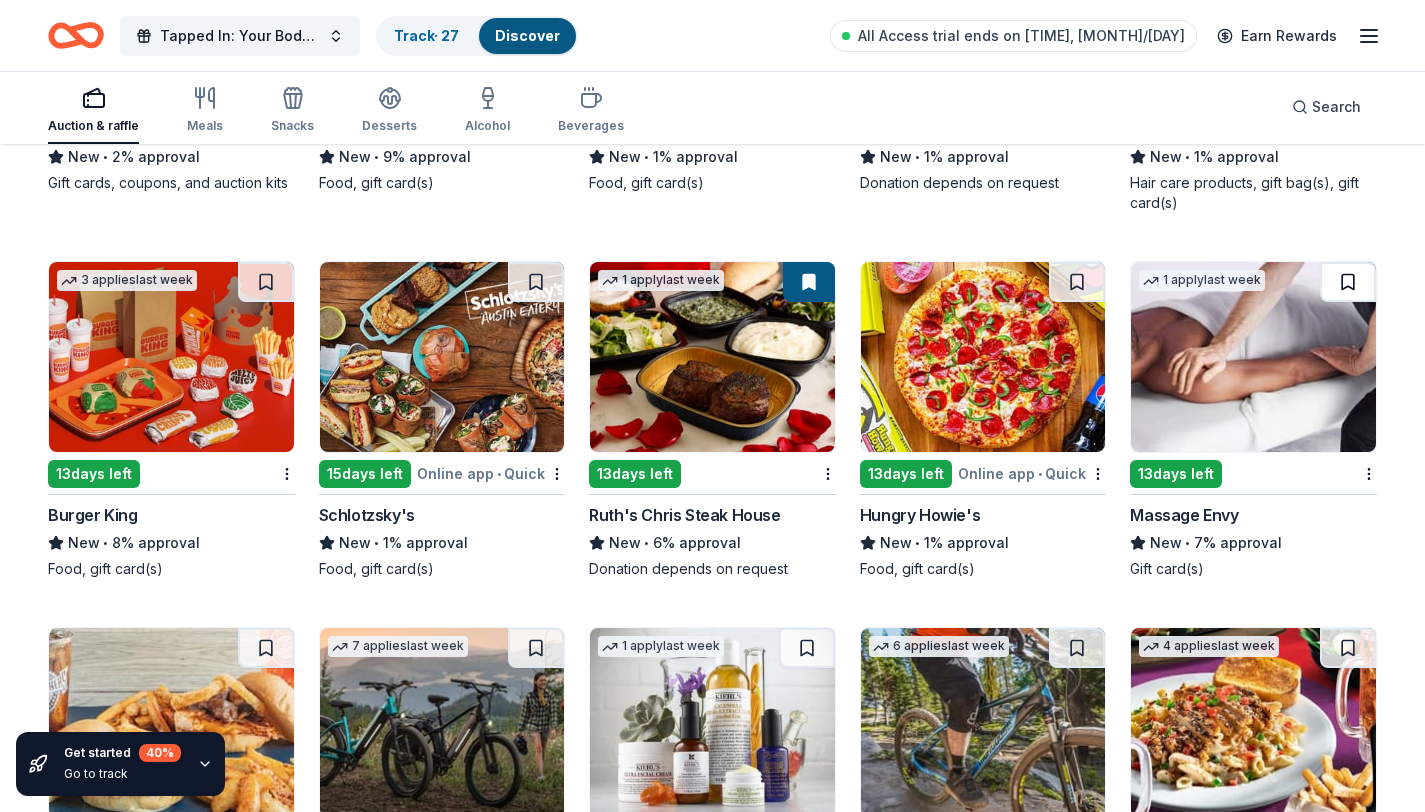click at bounding box center [1348, 282] 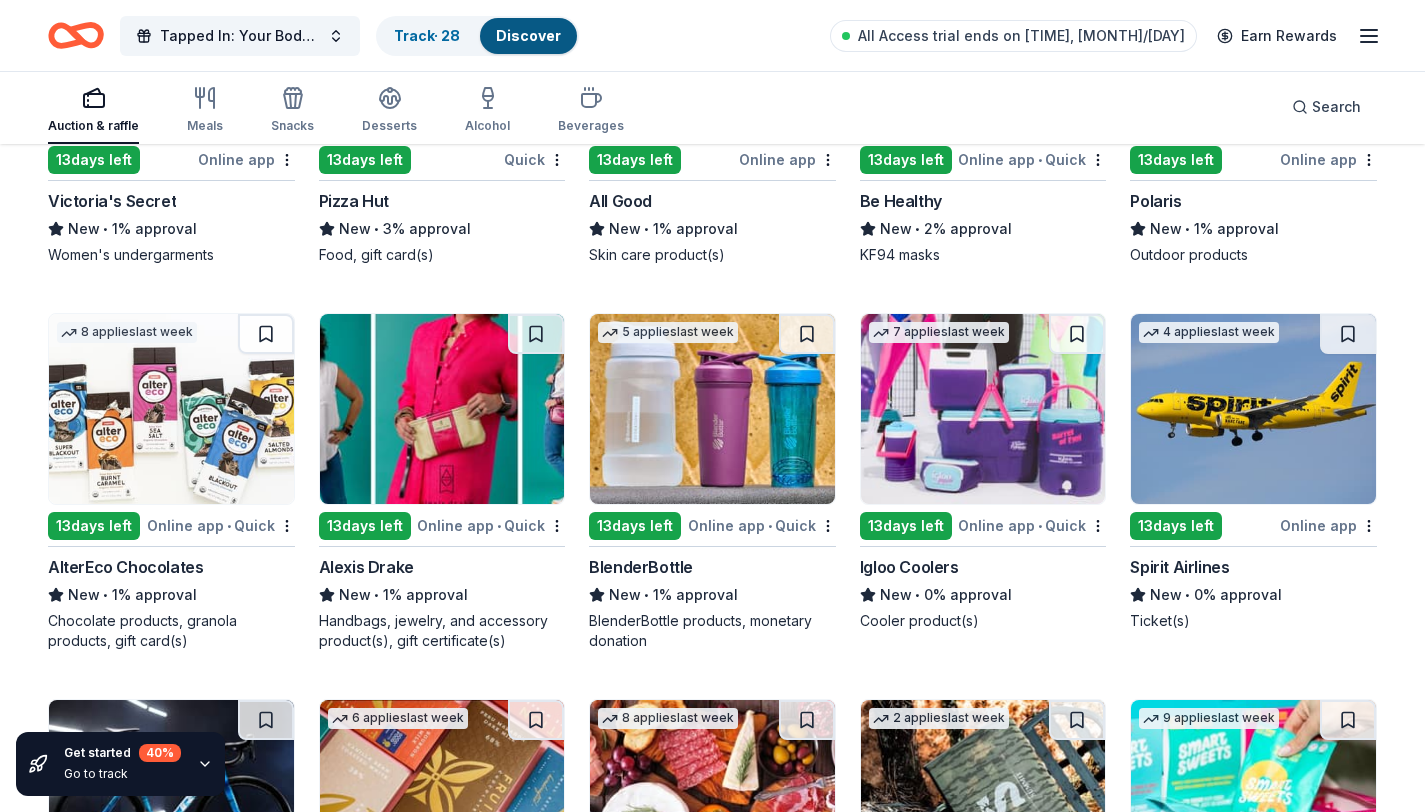 scroll, scrollTop: 12515, scrollLeft: 0, axis: vertical 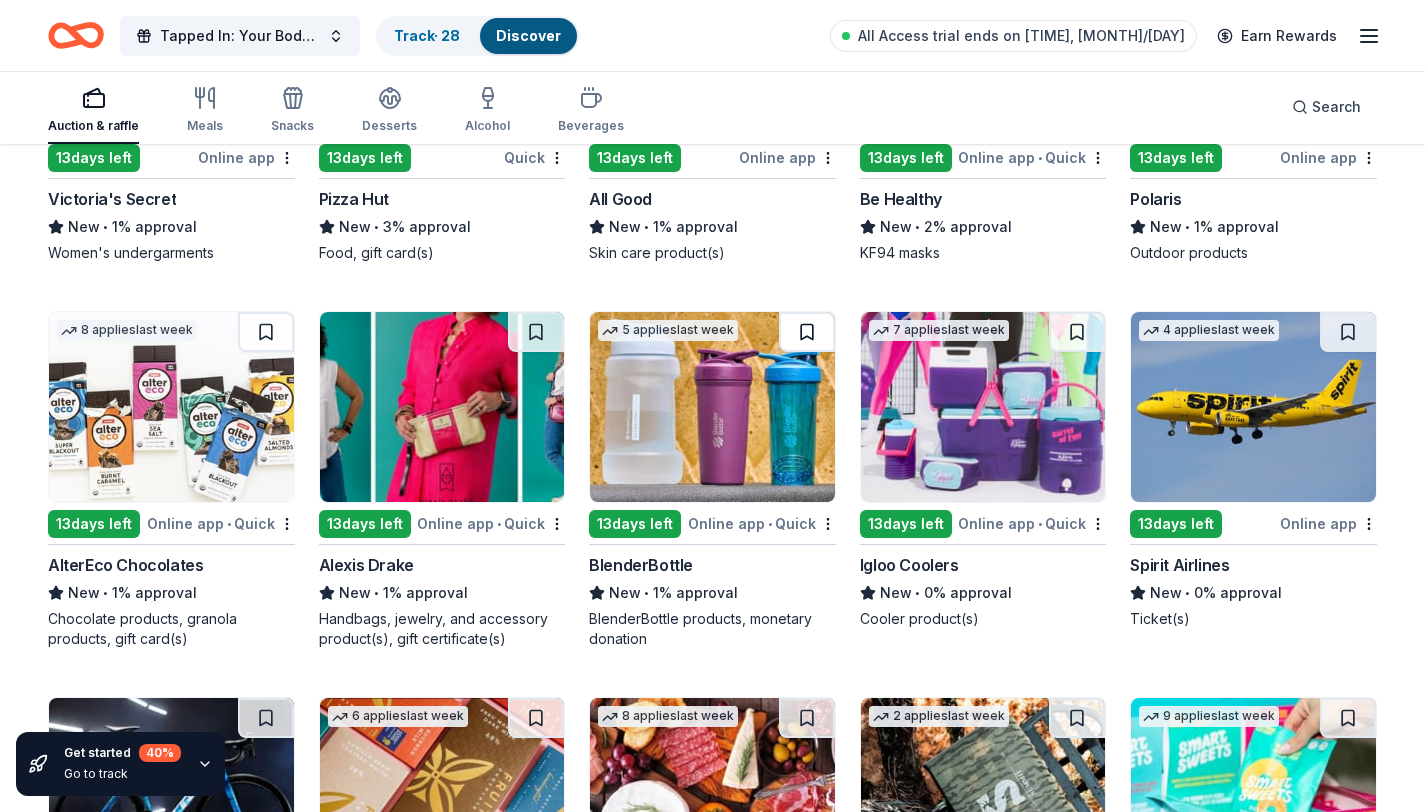 click at bounding box center (807, 332) 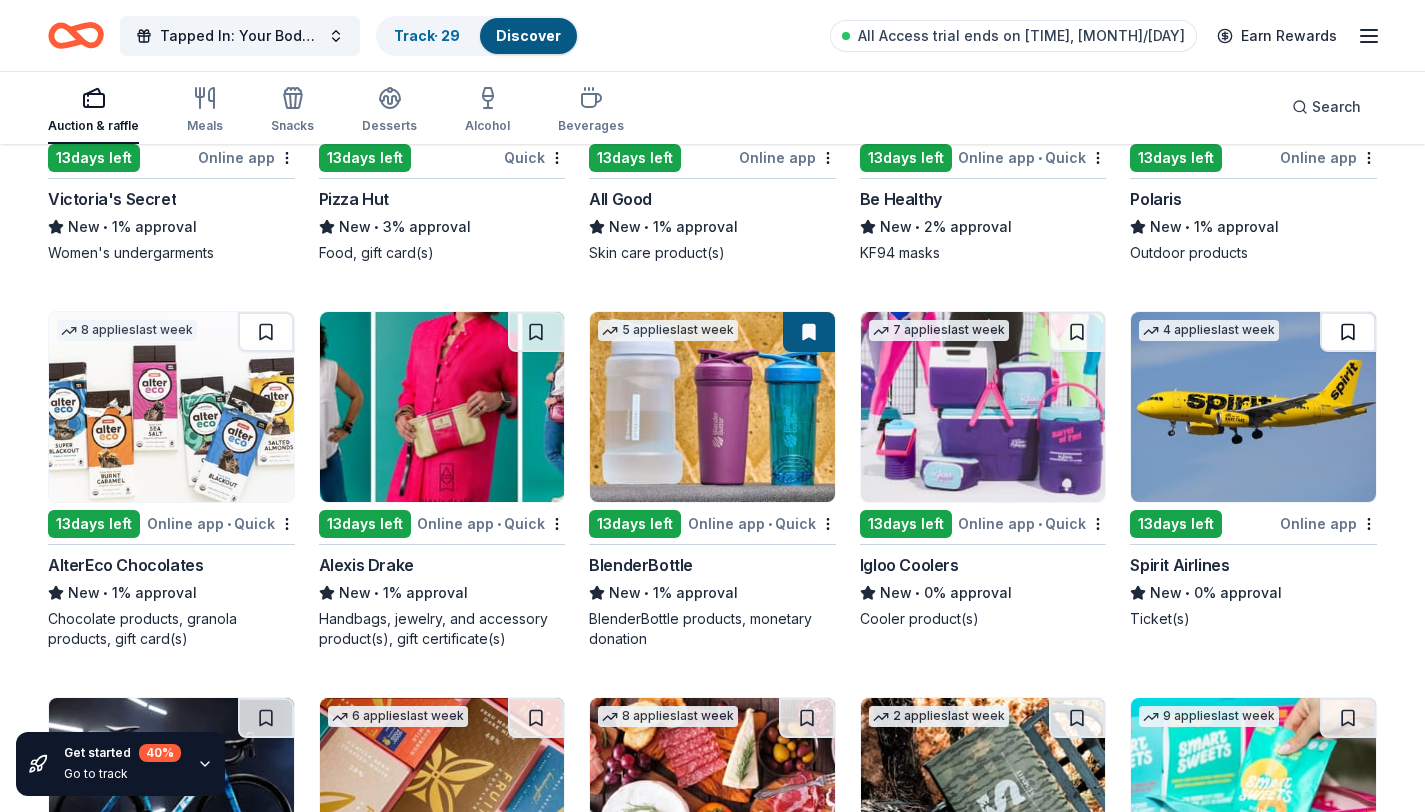 click at bounding box center [1348, 332] 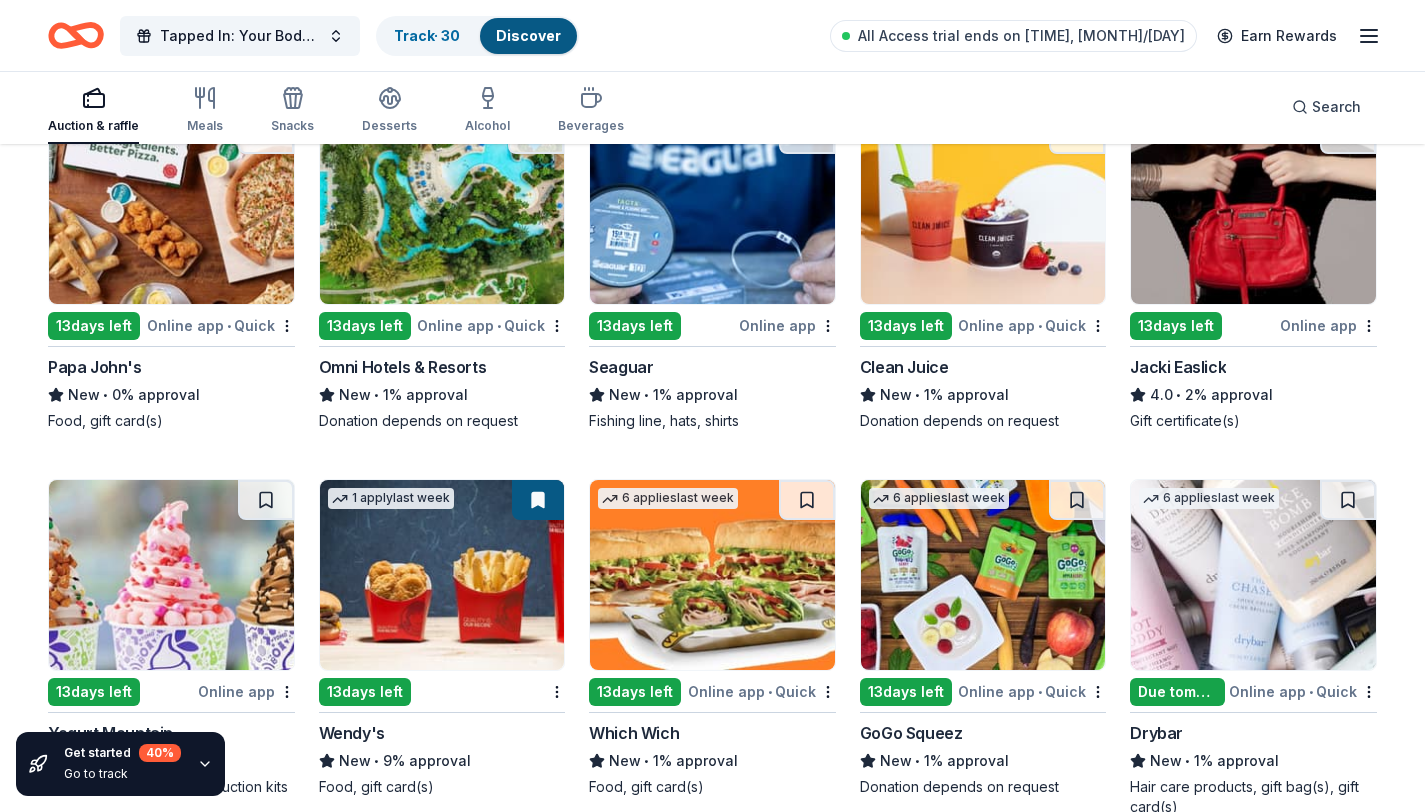 scroll, scrollTop: 10531, scrollLeft: 0, axis: vertical 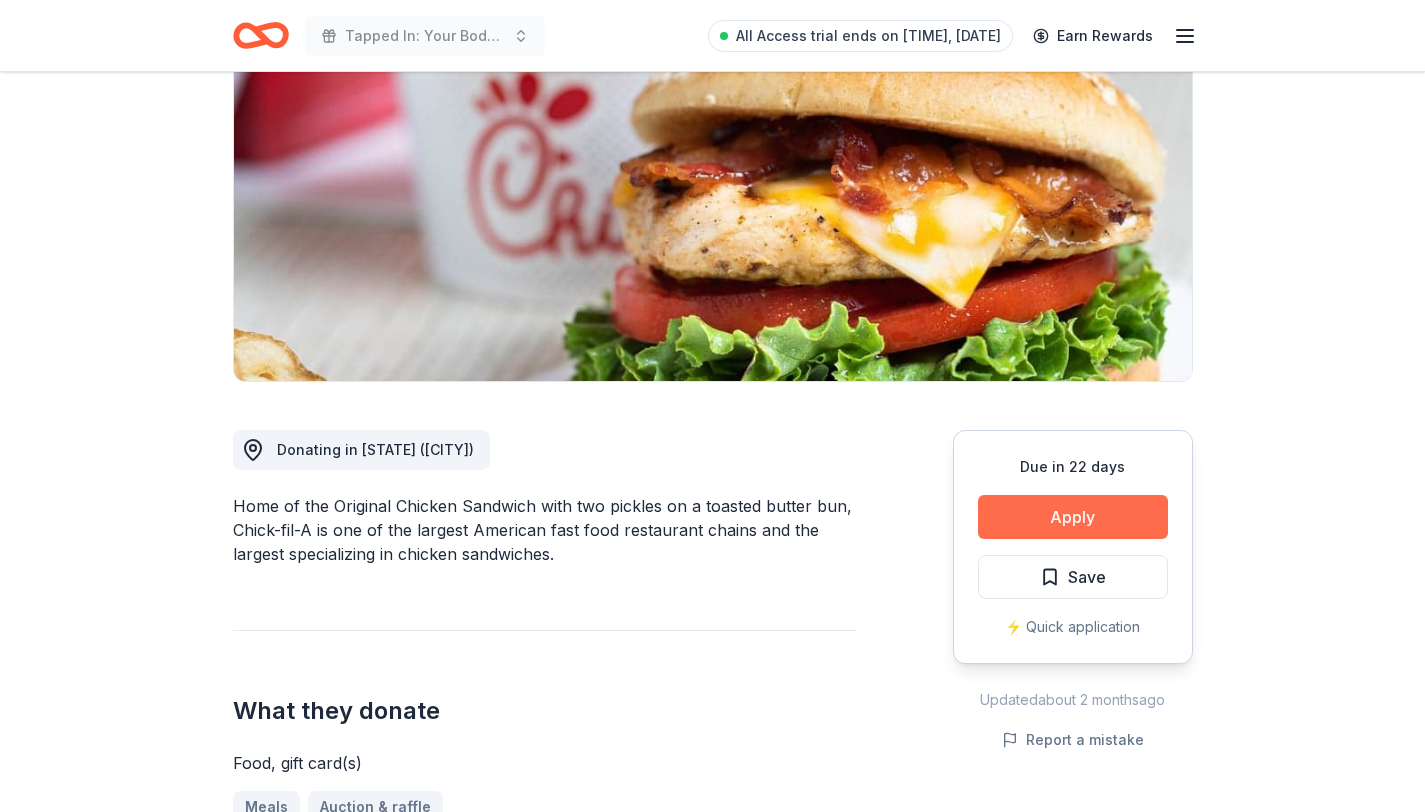 click on "Apply" at bounding box center (1073, 517) 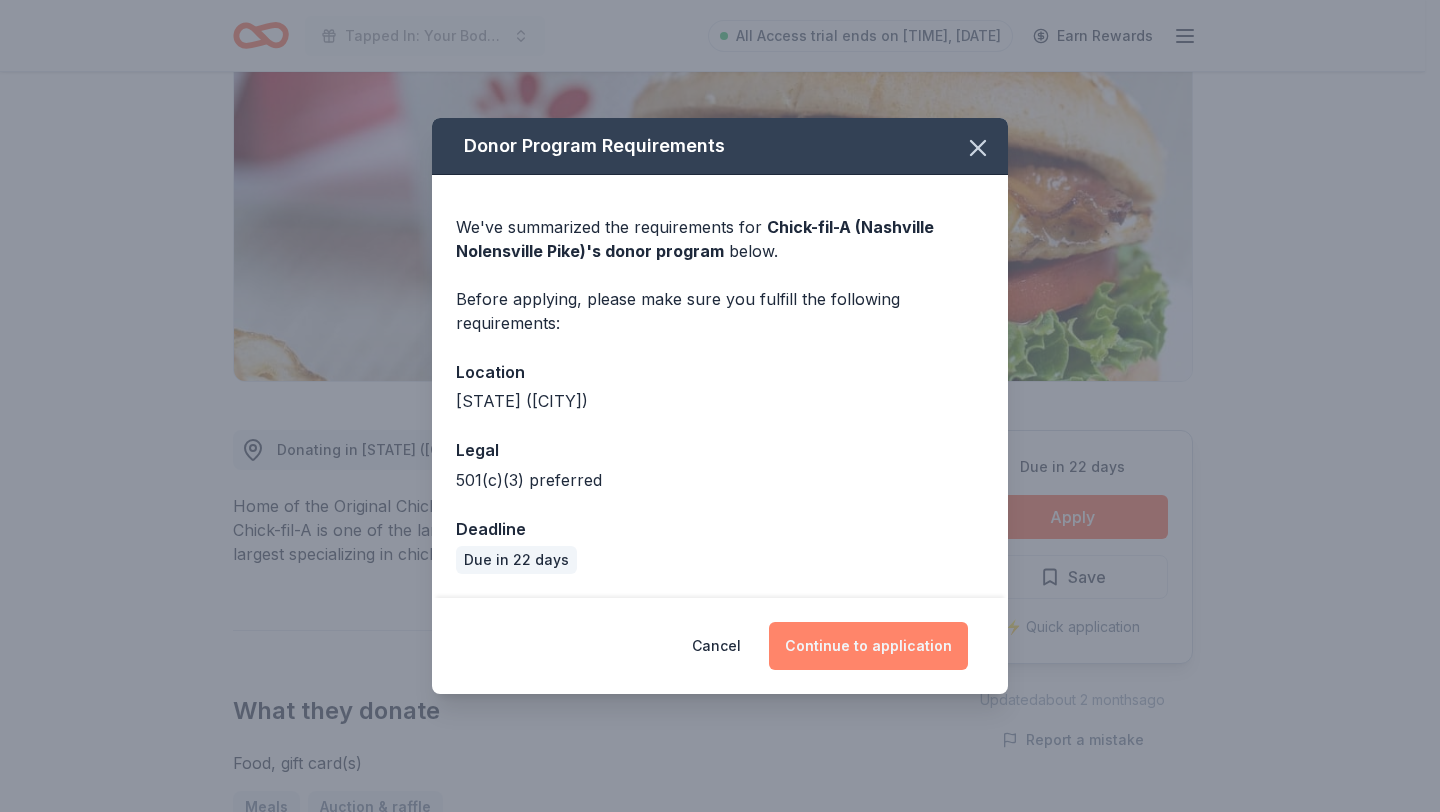 click on "Continue to application" at bounding box center (868, 646) 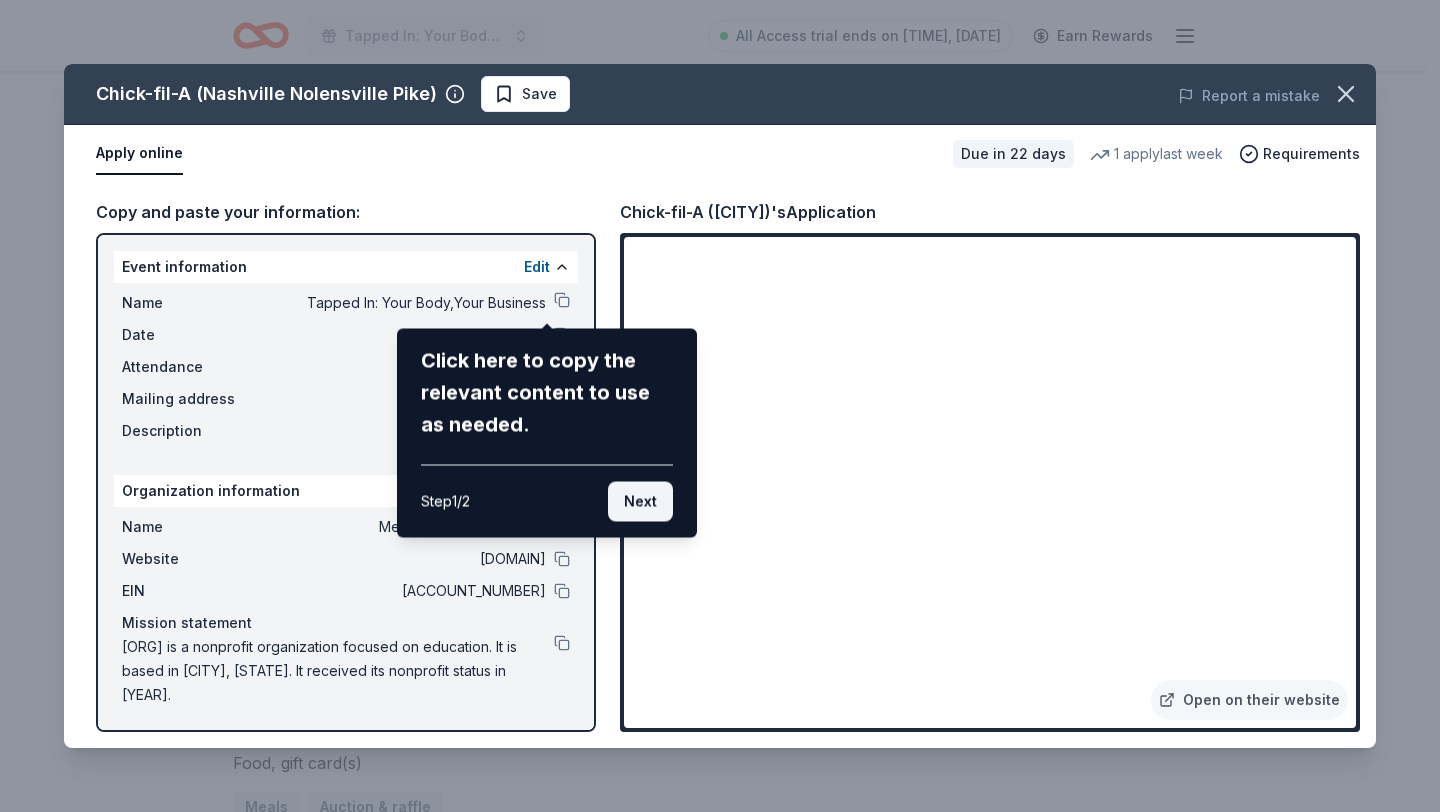 click on "Next" at bounding box center [640, 502] 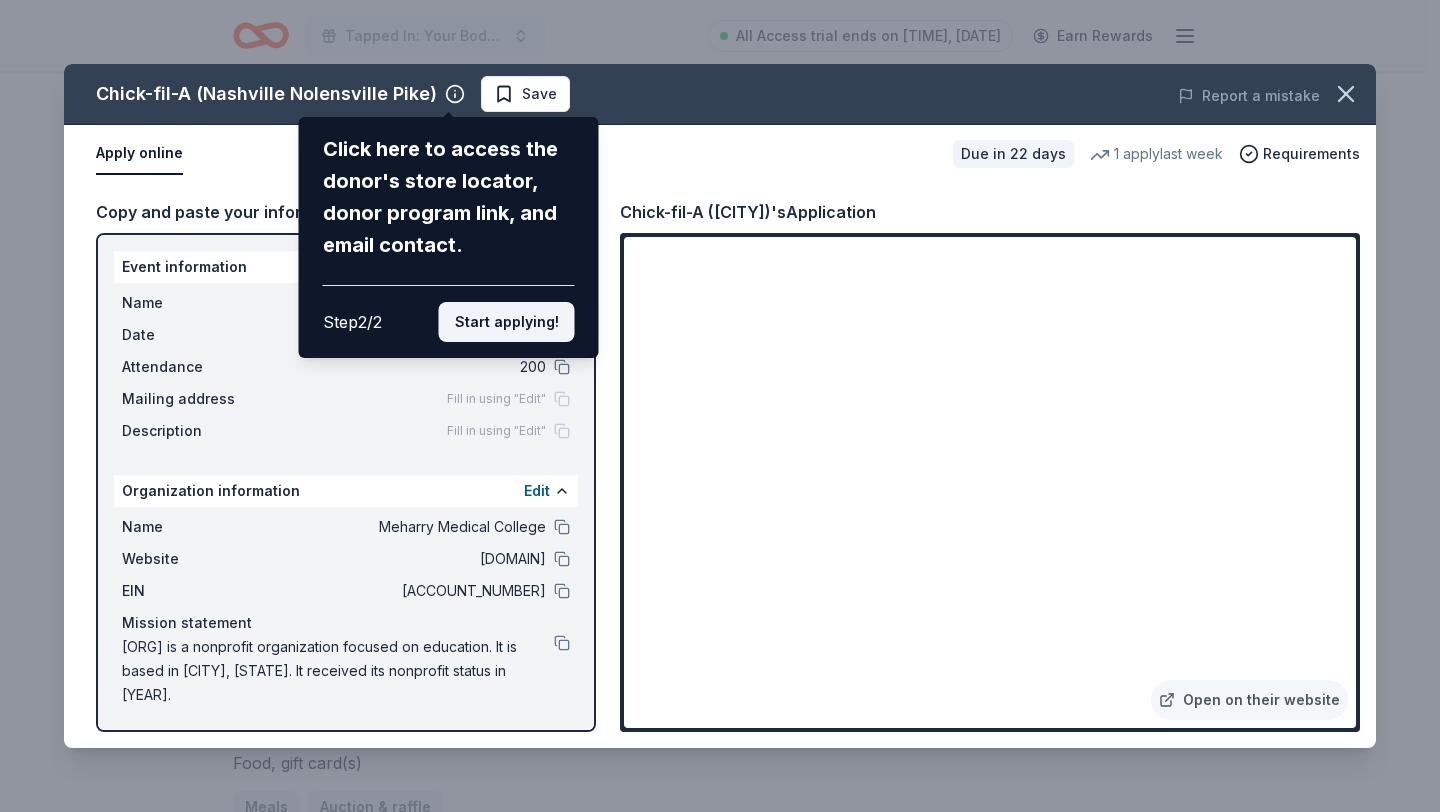 click on "Start applying!" at bounding box center [507, 322] 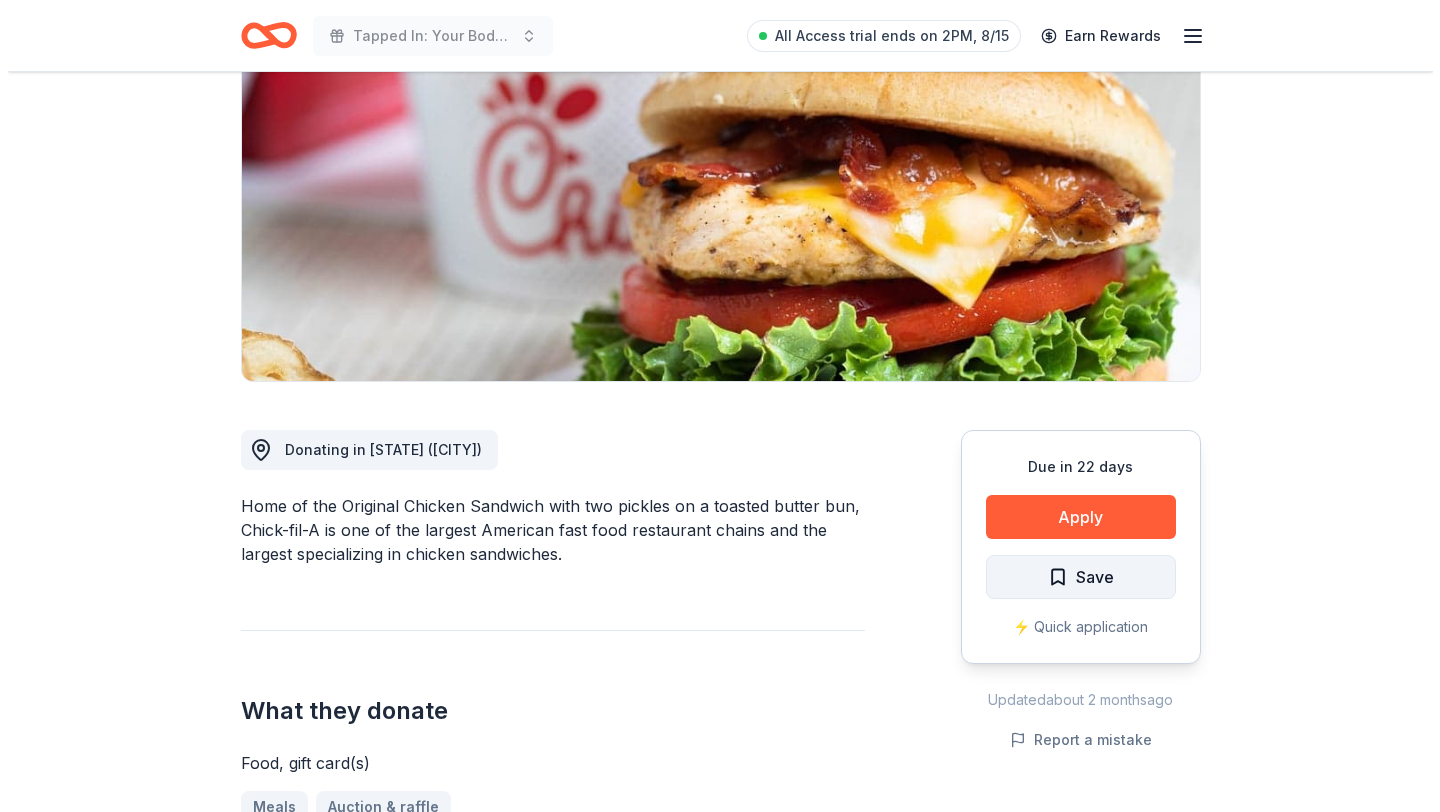 scroll, scrollTop: 226, scrollLeft: 0, axis: vertical 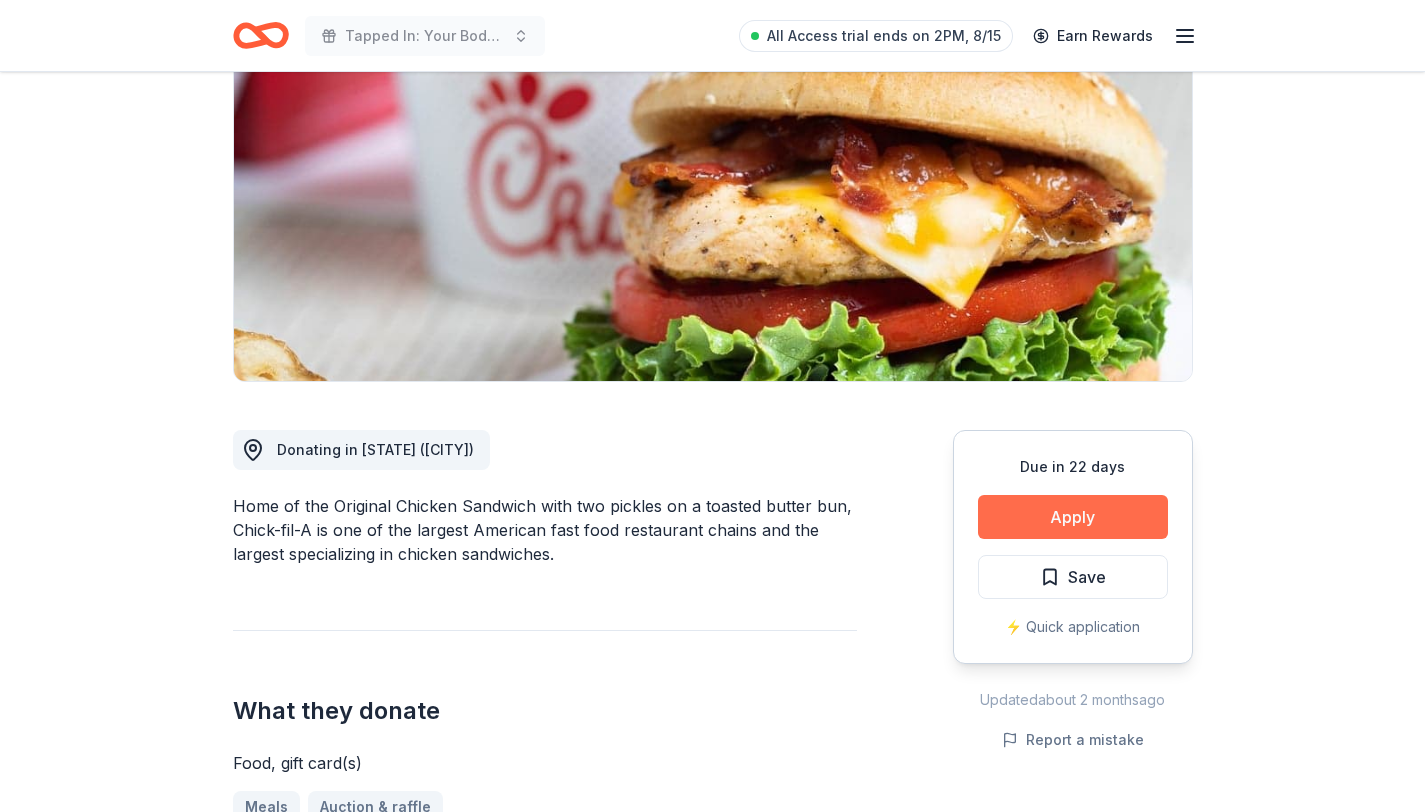 click on "Apply" at bounding box center [1073, 517] 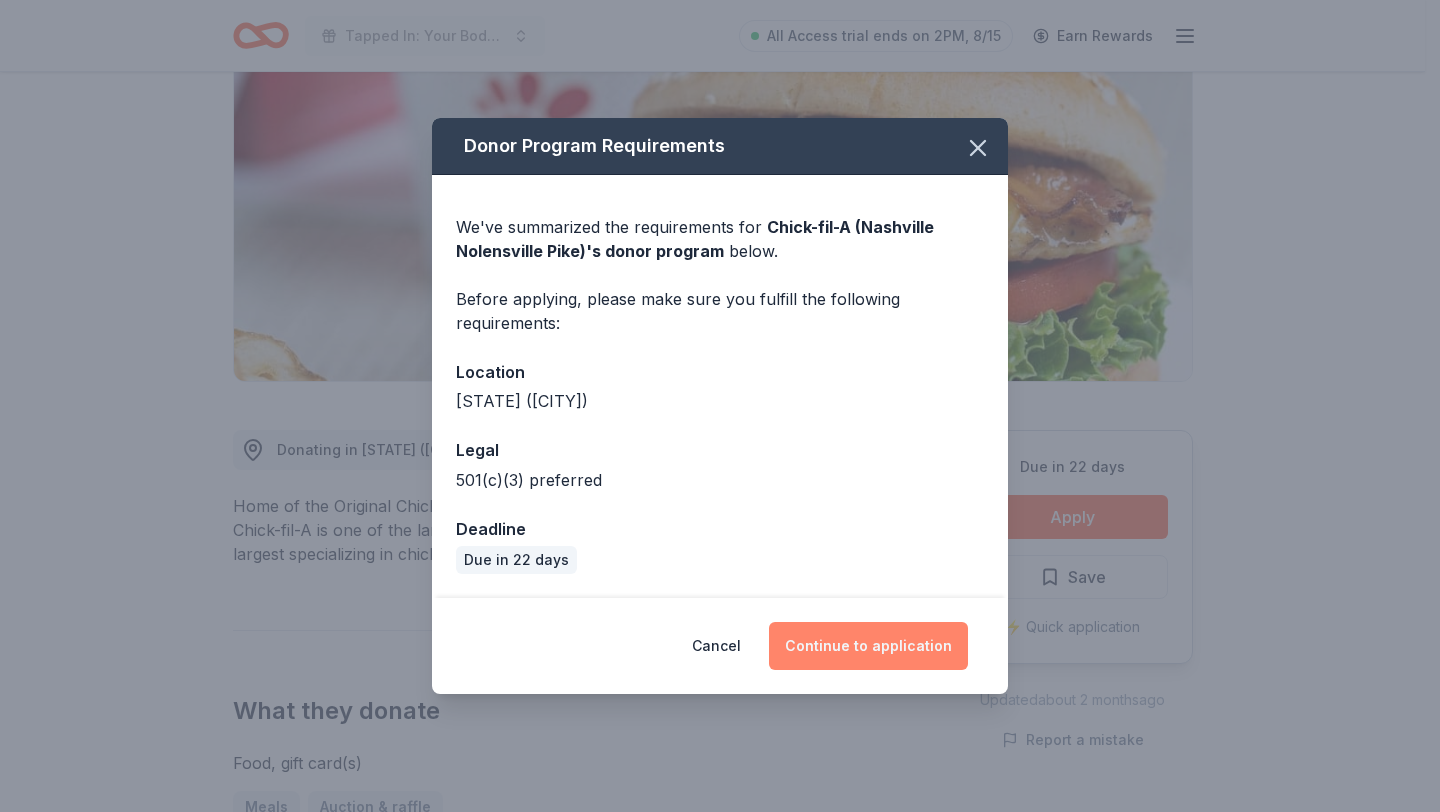 click on "Continue to application" at bounding box center (868, 646) 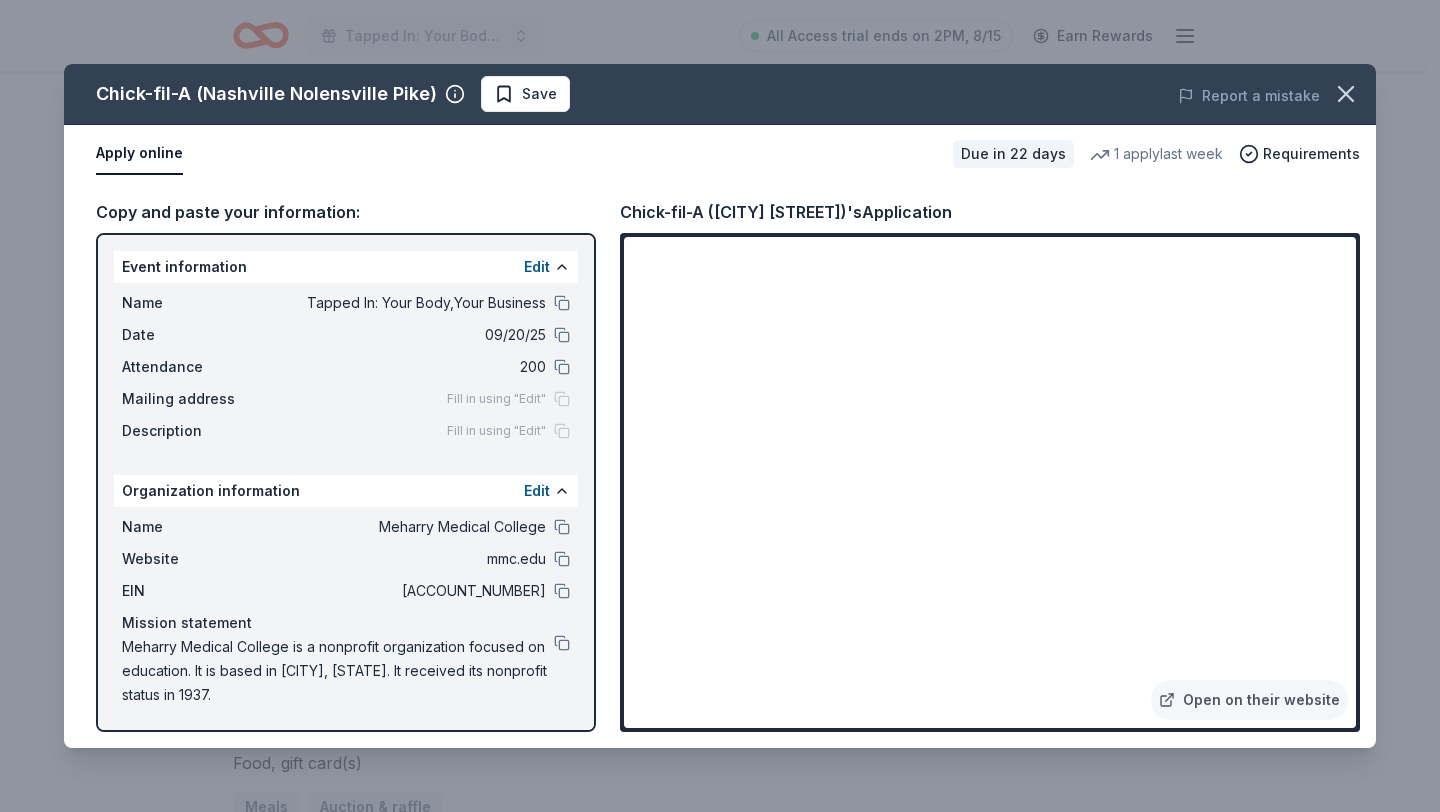 scroll, scrollTop: 1, scrollLeft: 0, axis: vertical 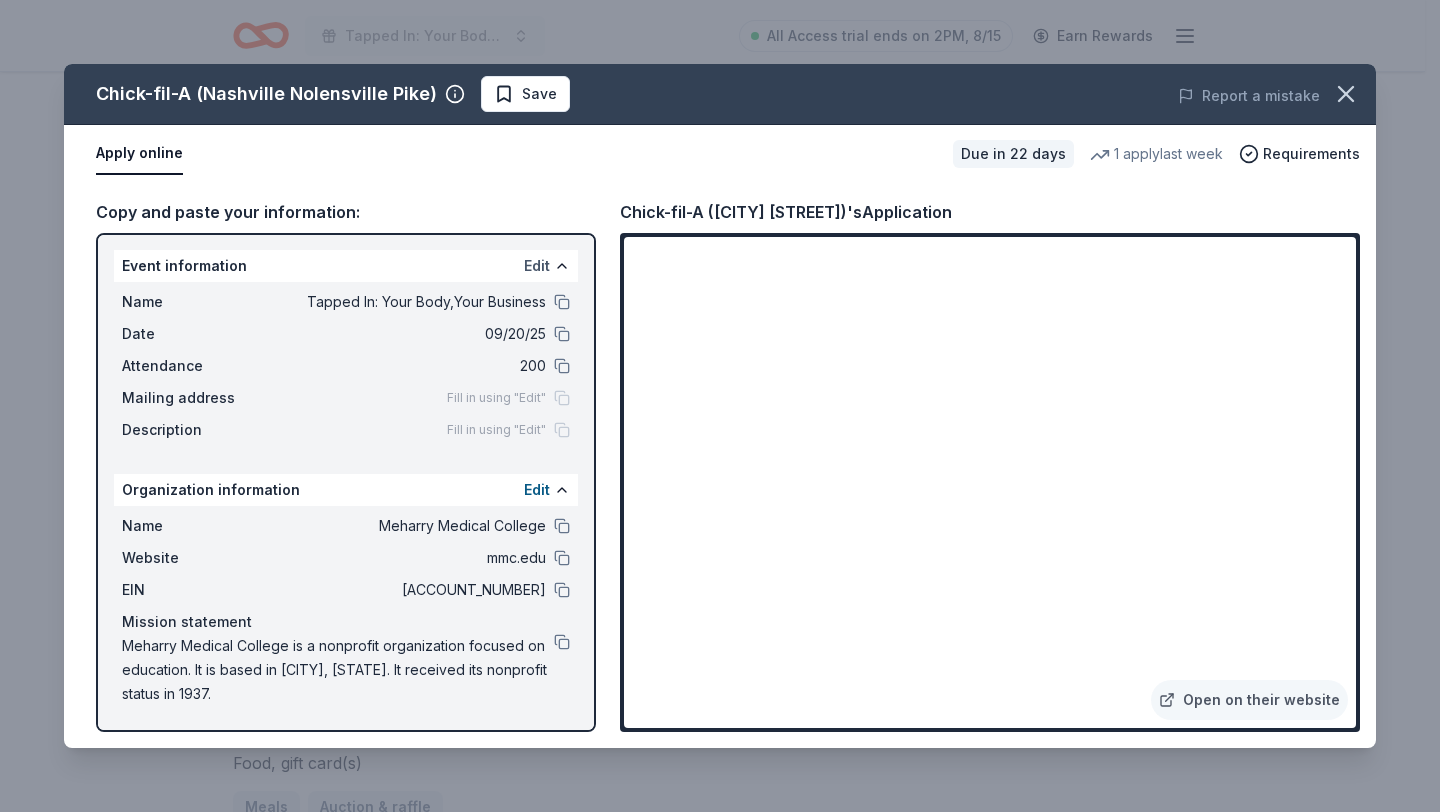 click on "Edit" at bounding box center [537, 266] 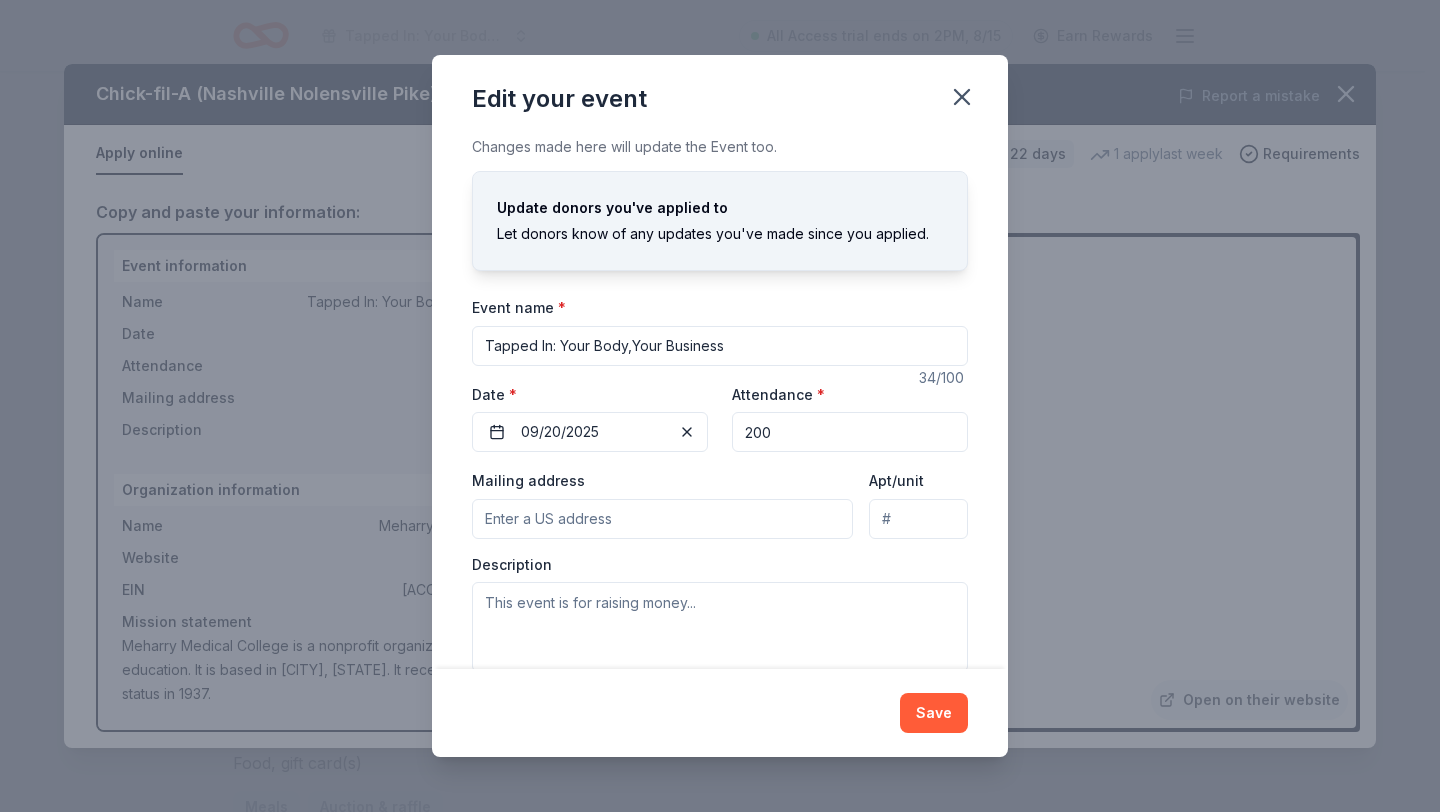scroll, scrollTop: 33, scrollLeft: 0, axis: vertical 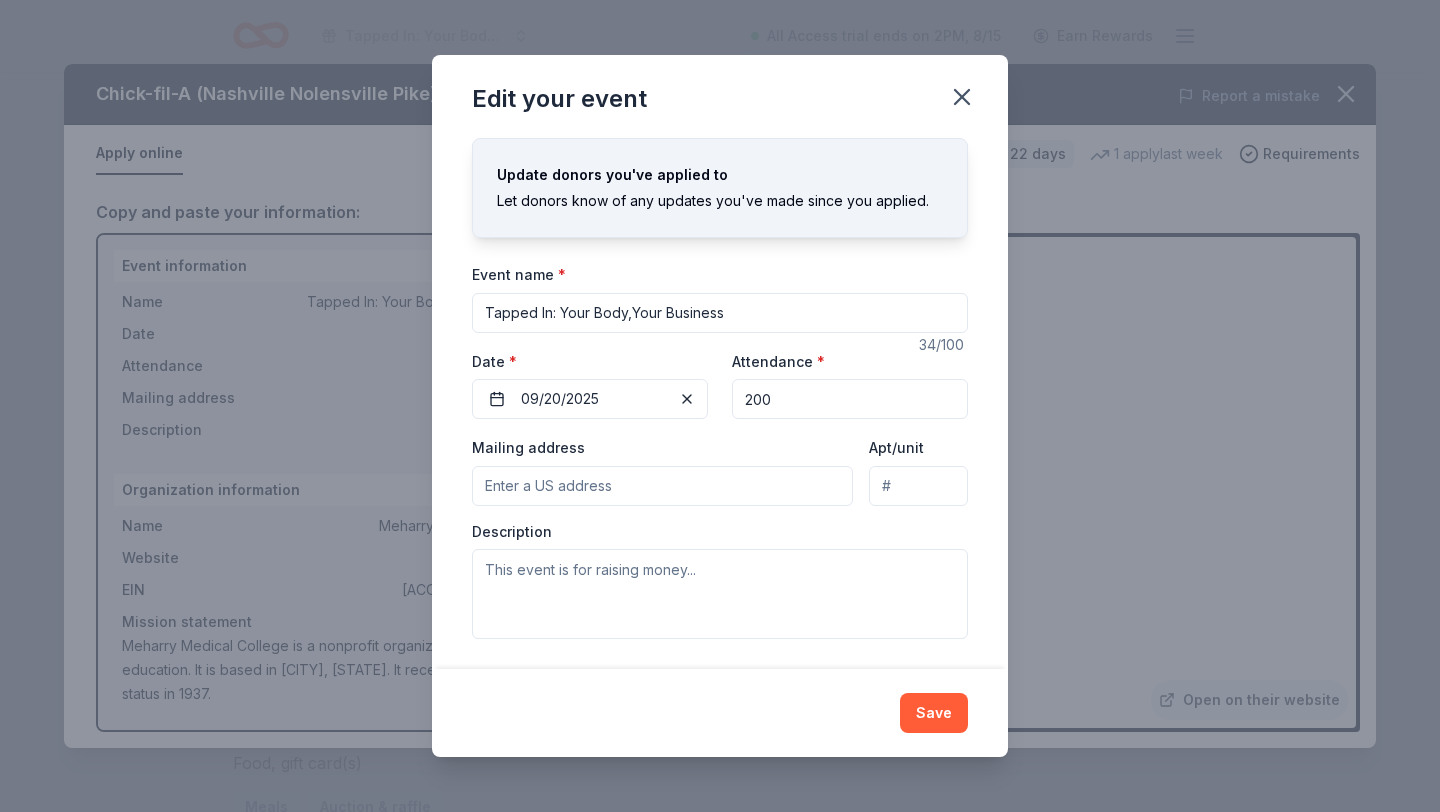 click on "Mailing address" at bounding box center (662, 486) 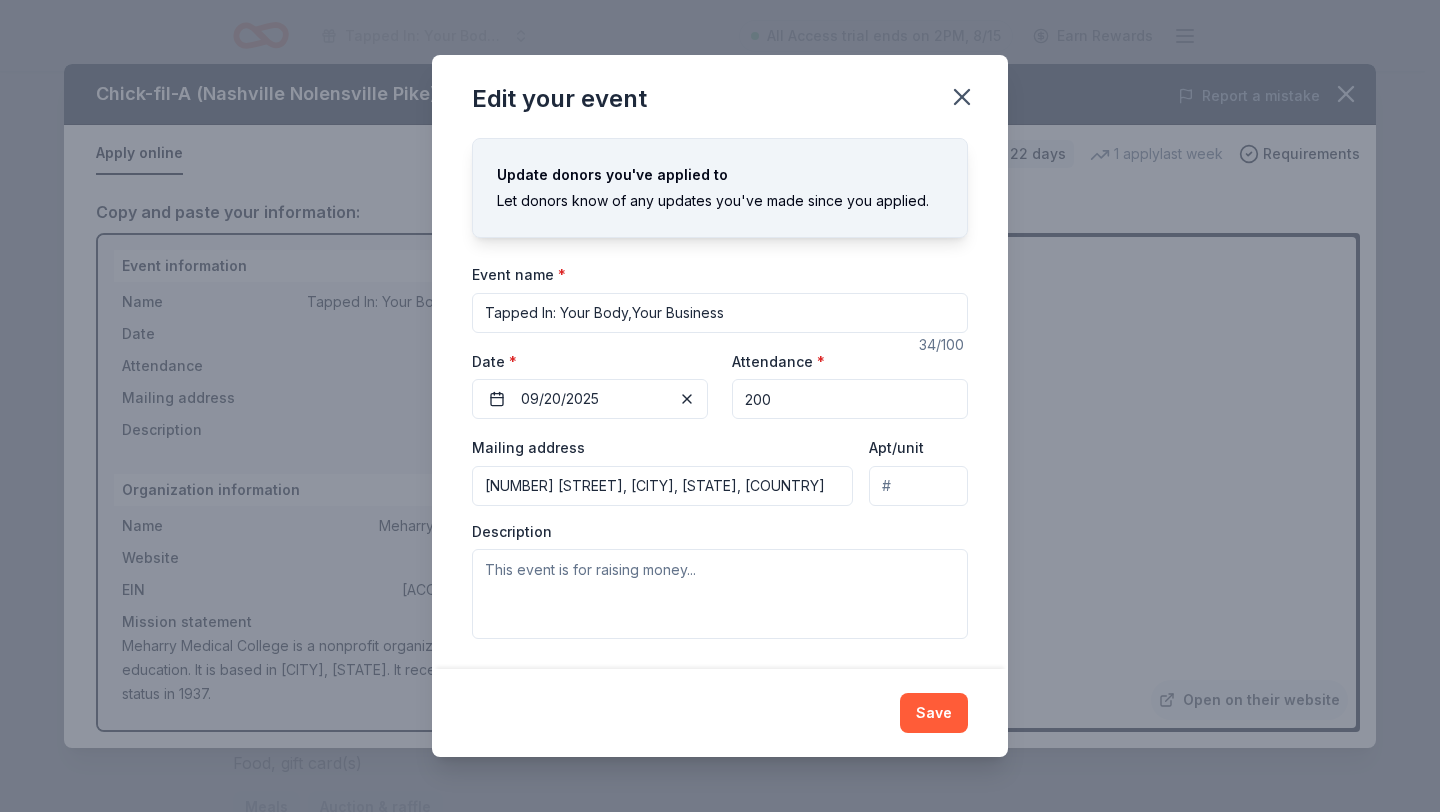 type on "1005 Doctor DB Todd Junior Boulevard, Nashville, TN, 37208" 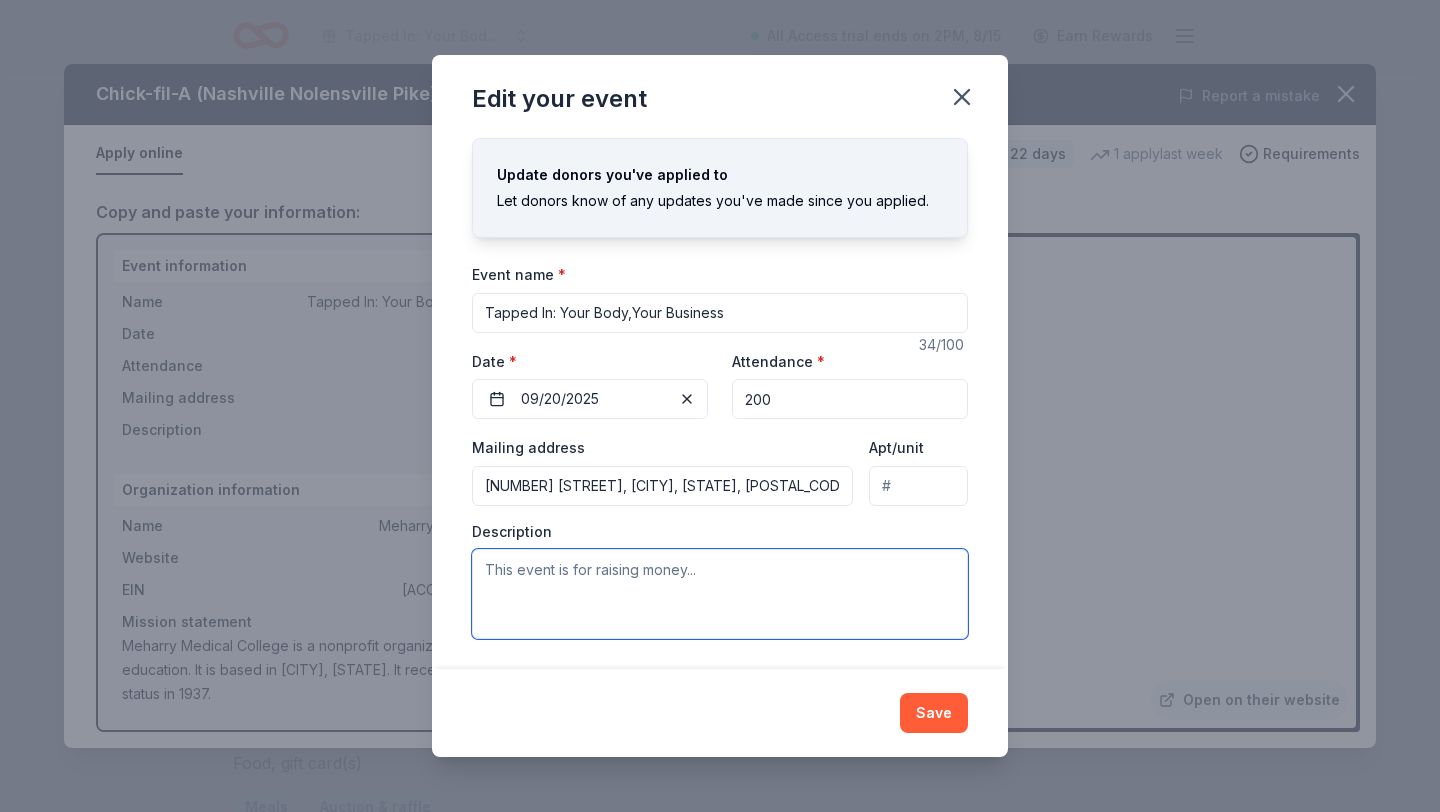 click at bounding box center [720, 594] 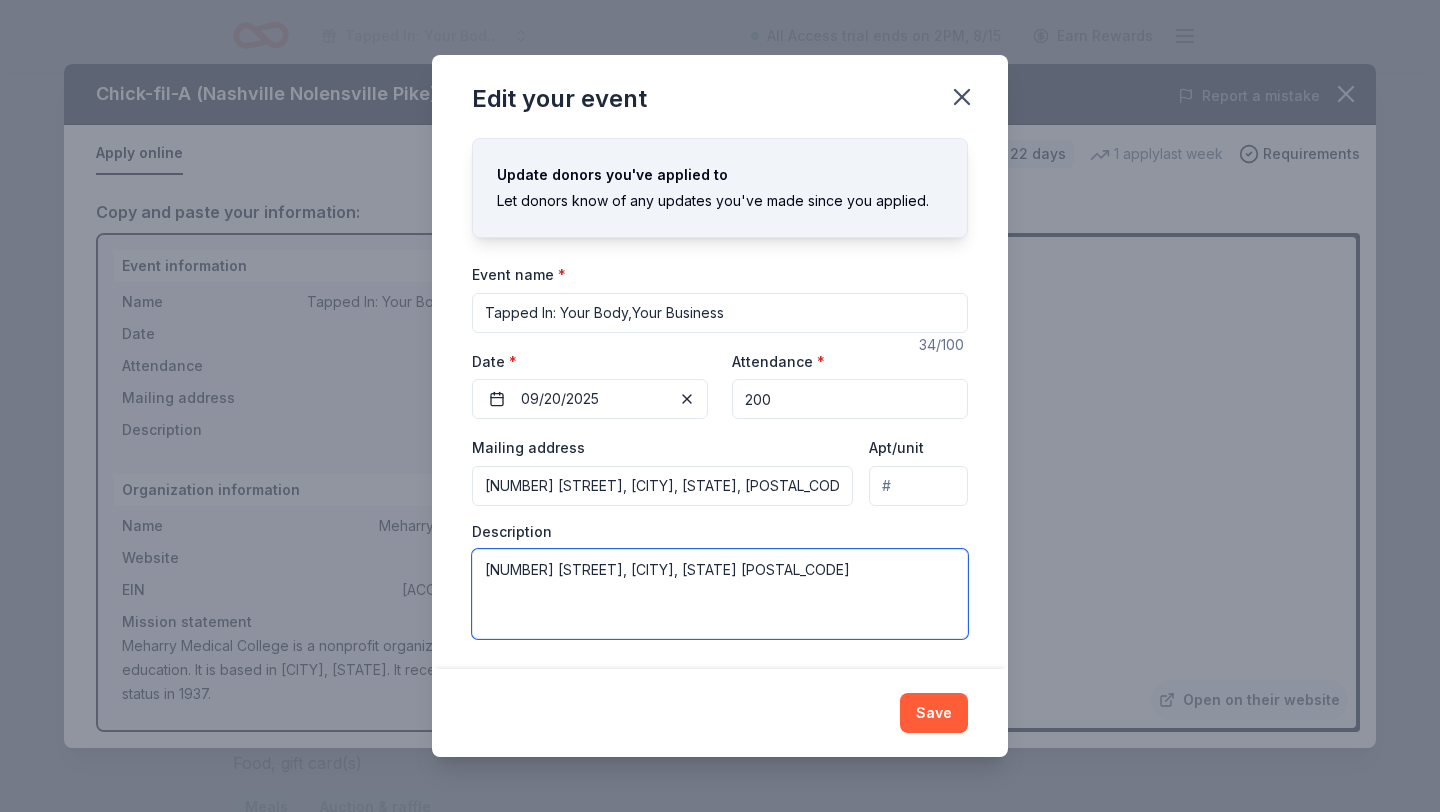 drag, startPoint x: 812, startPoint y: 573, endPoint x: 318, endPoint y: 559, distance: 494.19833 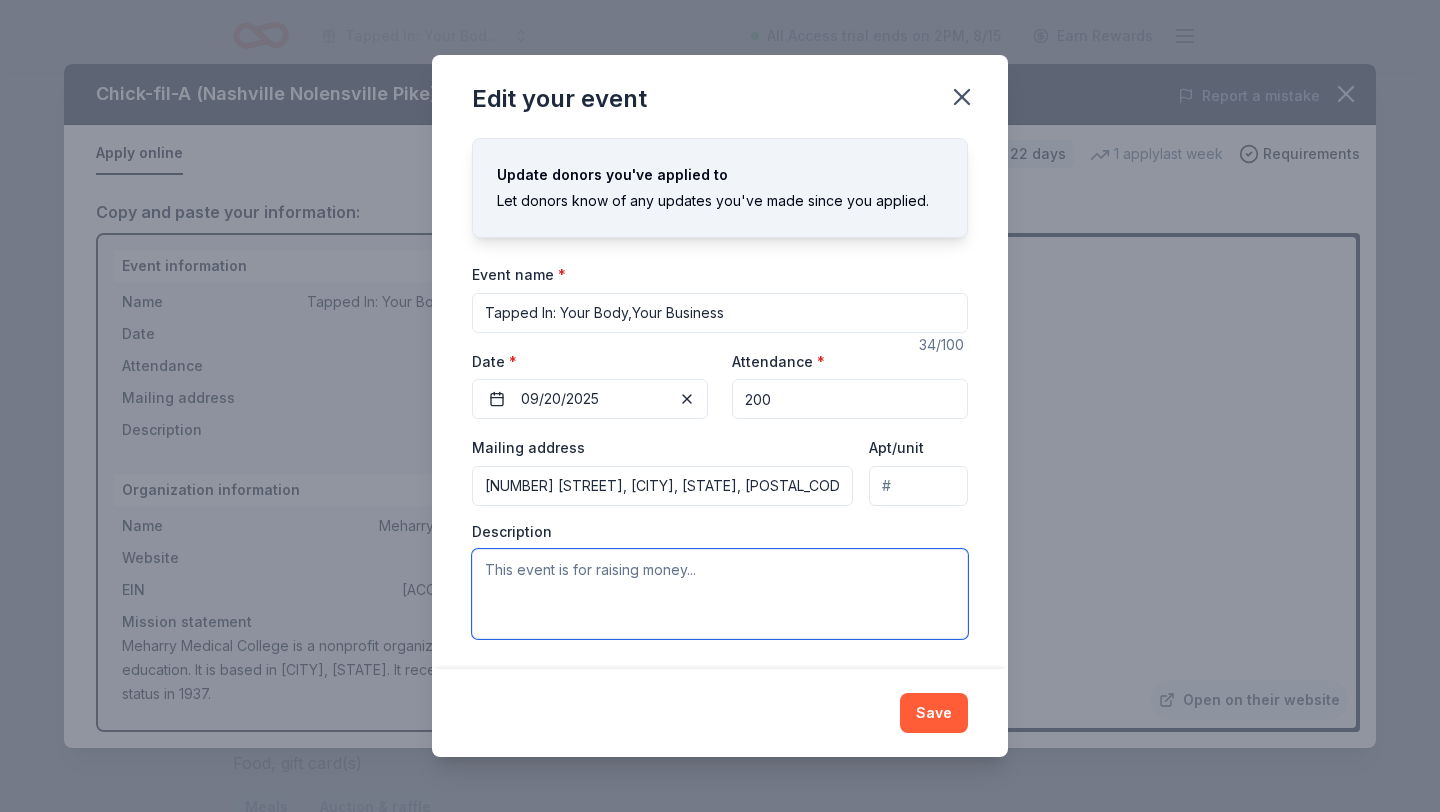 paste on "Tapped In: Your Body, Your Business is a health and wellness block party designed to engage undergraduate students, while welcoming the broader community, in holistic, culturally competent education around their bodies and health. The event aims to empower participants through interactive stations focused on sexual health, mental wellness, preventative care, physical fitness, dermatology for melanated skin, ENT awareness, and emergency preparedness. With free STI testing, hygiene kits, clinical skill-building, food trucks, and local vendors, the event fosters access, advocacy, and agency in personal health by meeting students where they are with tools to take charge of their well-being." 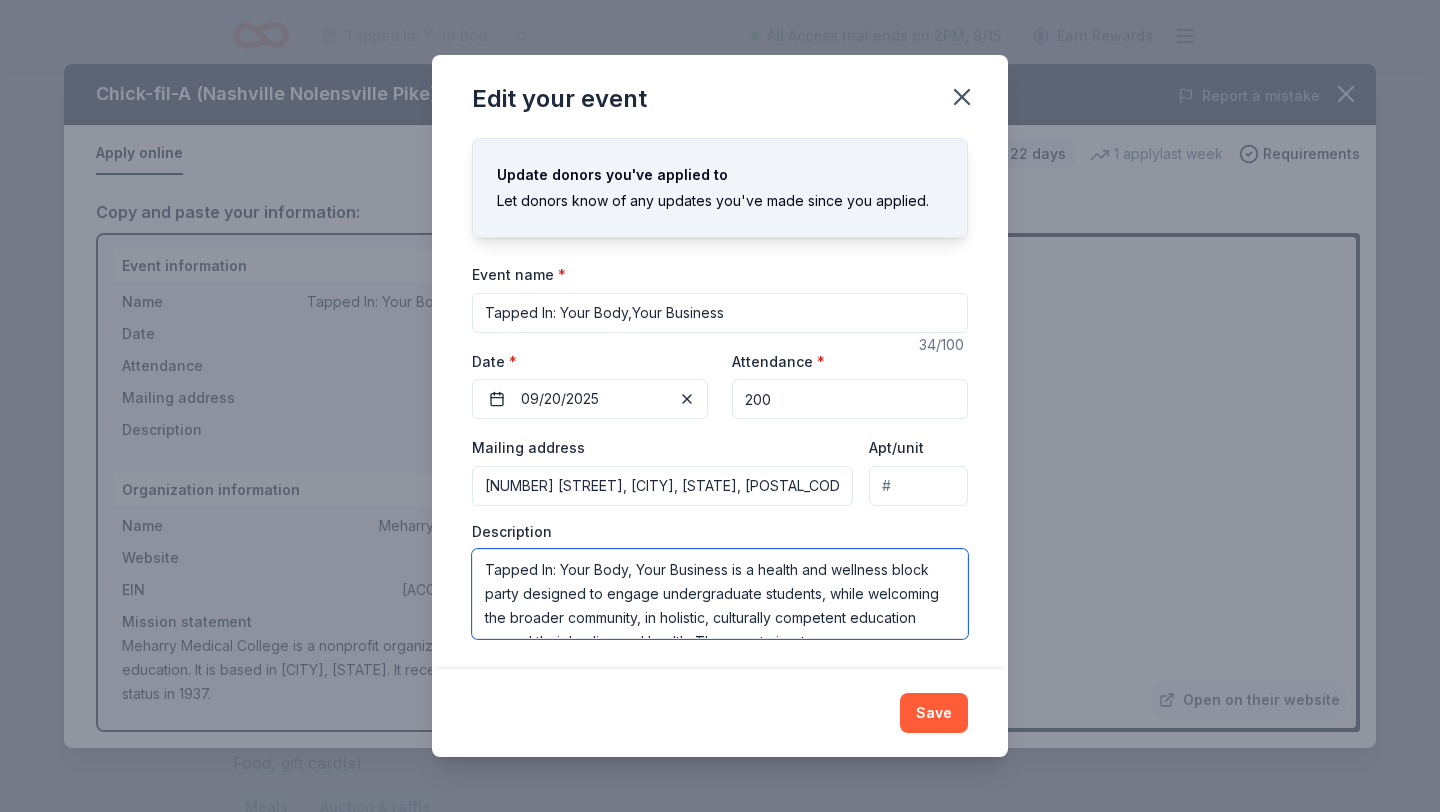 scroll, scrollTop: 204, scrollLeft: 0, axis: vertical 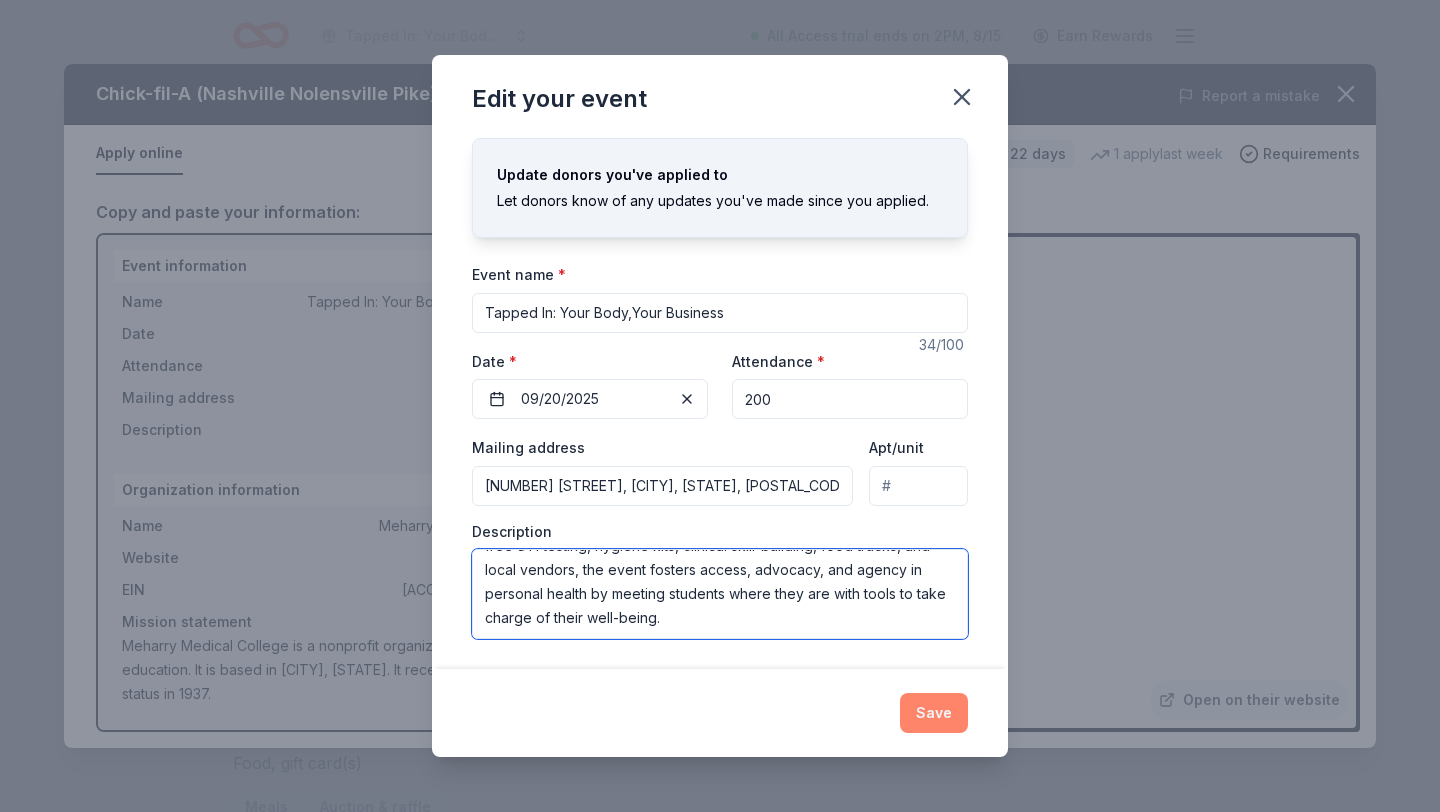 type on "Tapped In: Your Body, Your Business is a health and wellness block party designed to engage undergraduate students, while welcoming the broader community, in holistic, culturally competent education around their bodies and health. The event aims to empower participants through interactive stations focused on sexual health, mental wellness, preventative care, physical fitness, dermatology for melanated skin, ENT awareness, and emergency preparedness. With free STI testing, hygiene kits, clinical skill-building, food trucks, and local vendors, the event fosters access, advocacy, and agency in personal health by meeting students where they are with tools to take charge of their well-being." 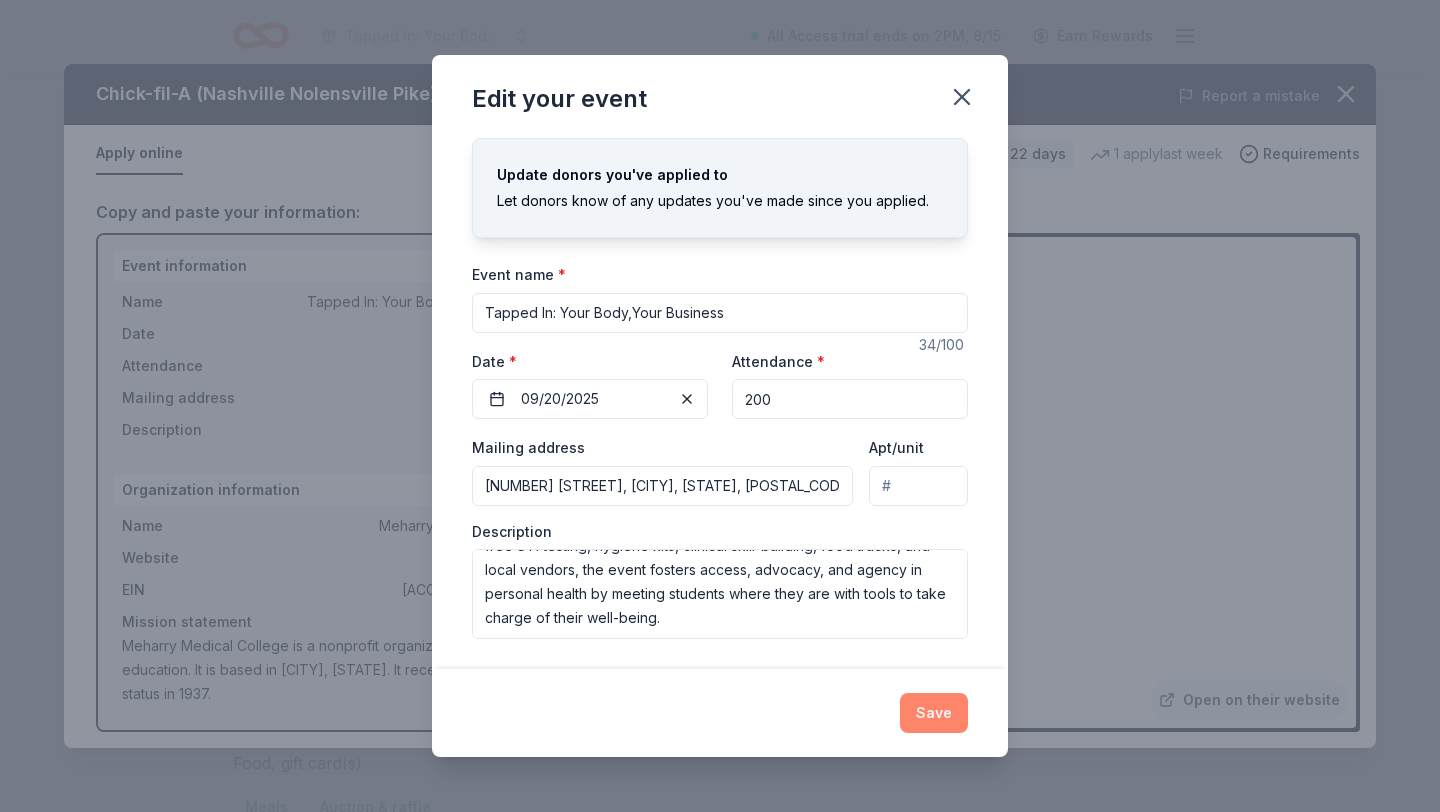 click on "Save" at bounding box center [934, 713] 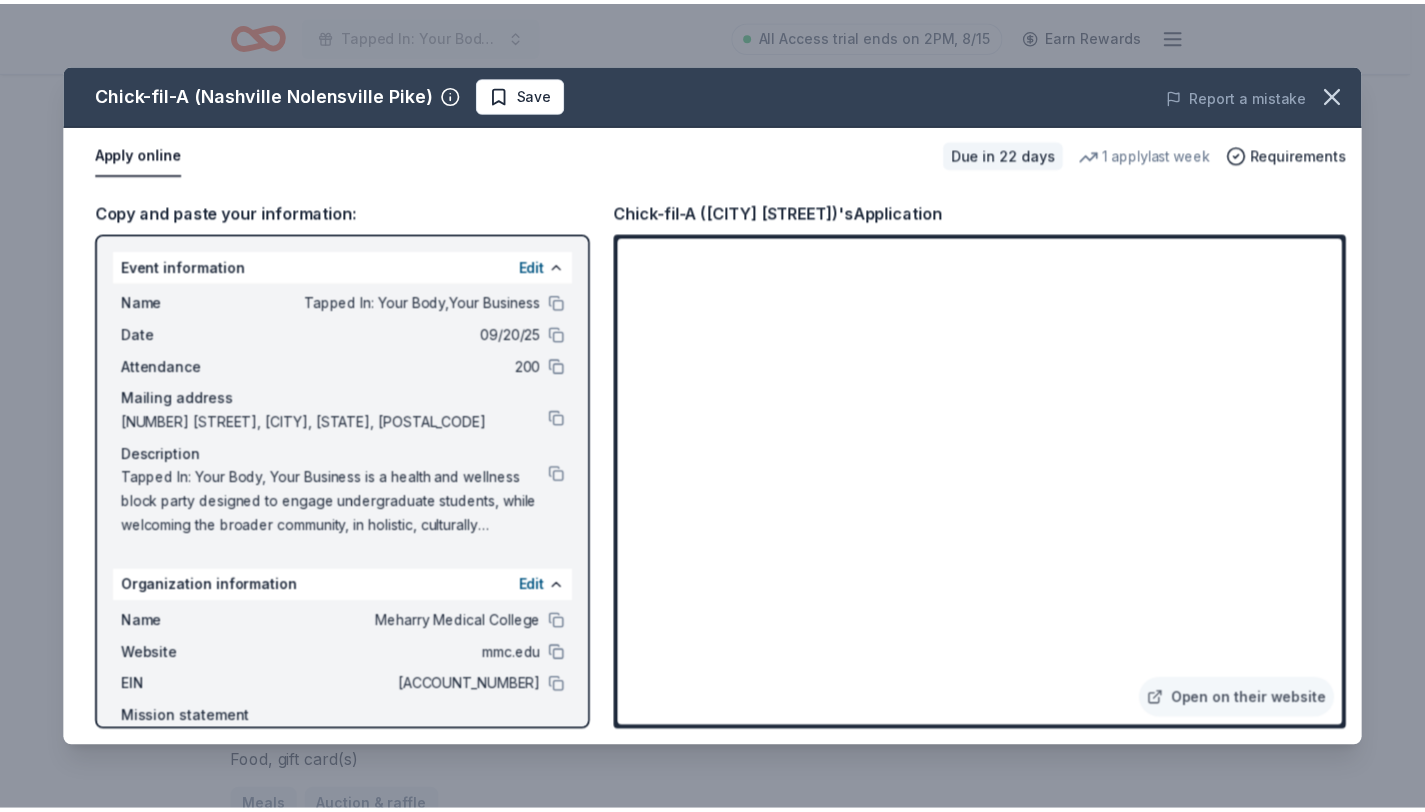 scroll, scrollTop: 0, scrollLeft: 0, axis: both 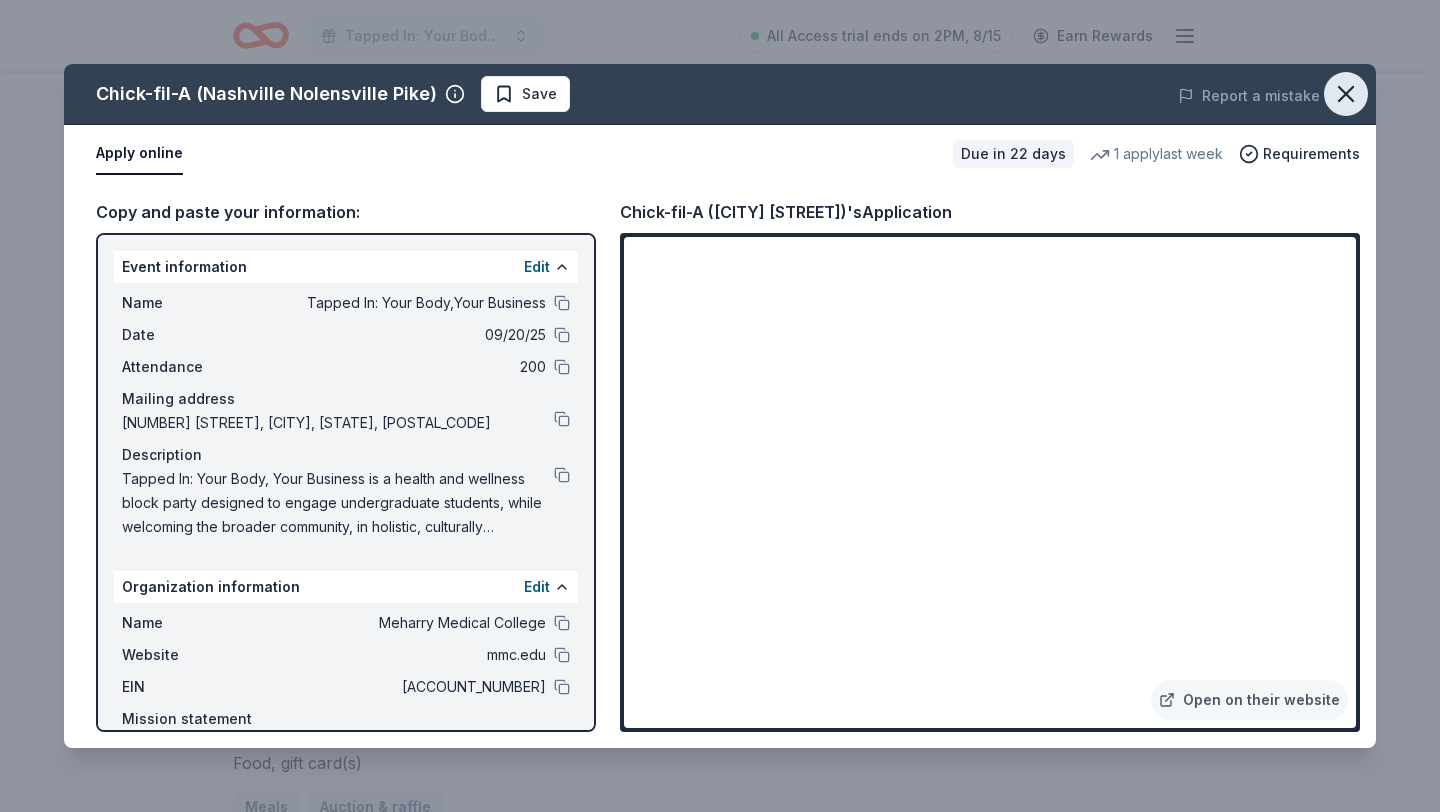 click 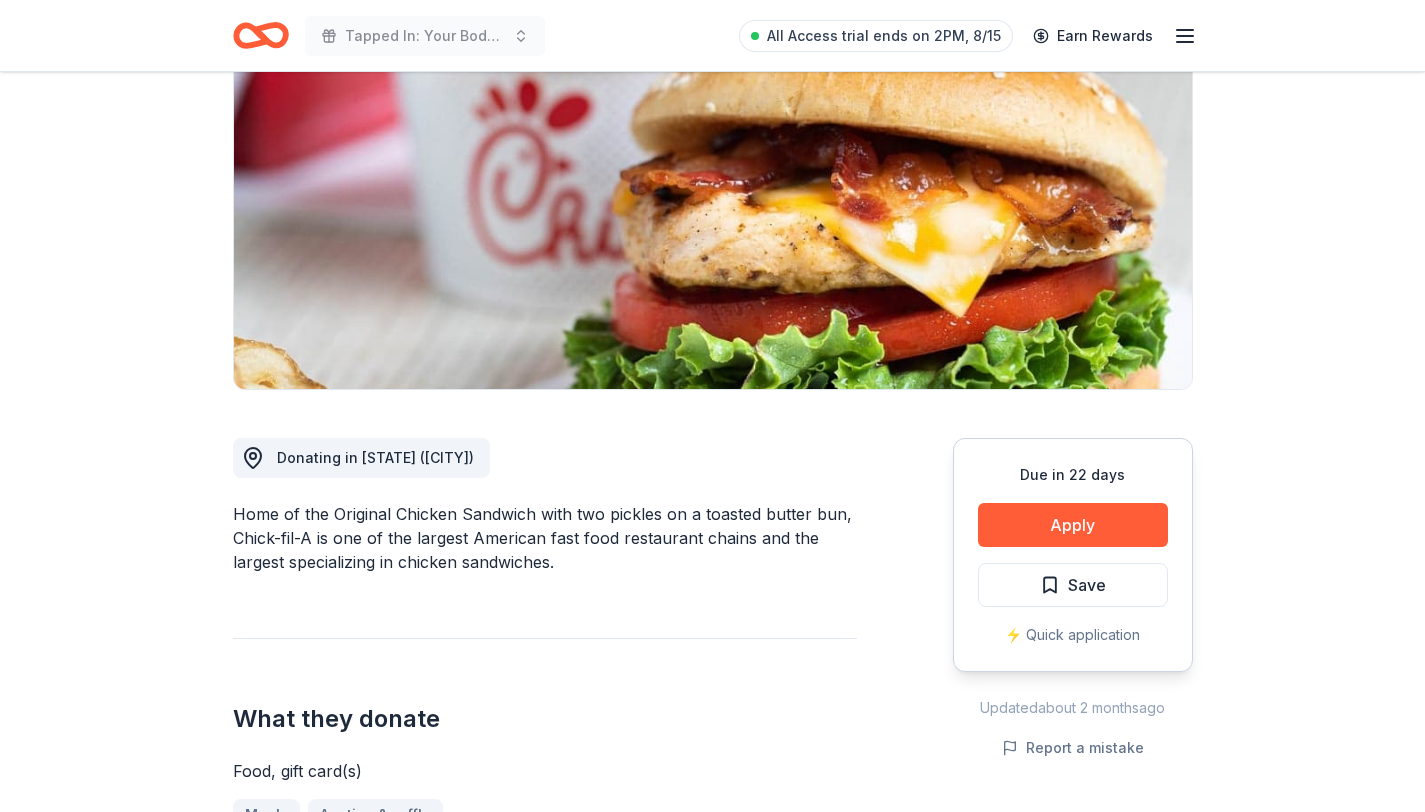 scroll, scrollTop: 0, scrollLeft: 0, axis: both 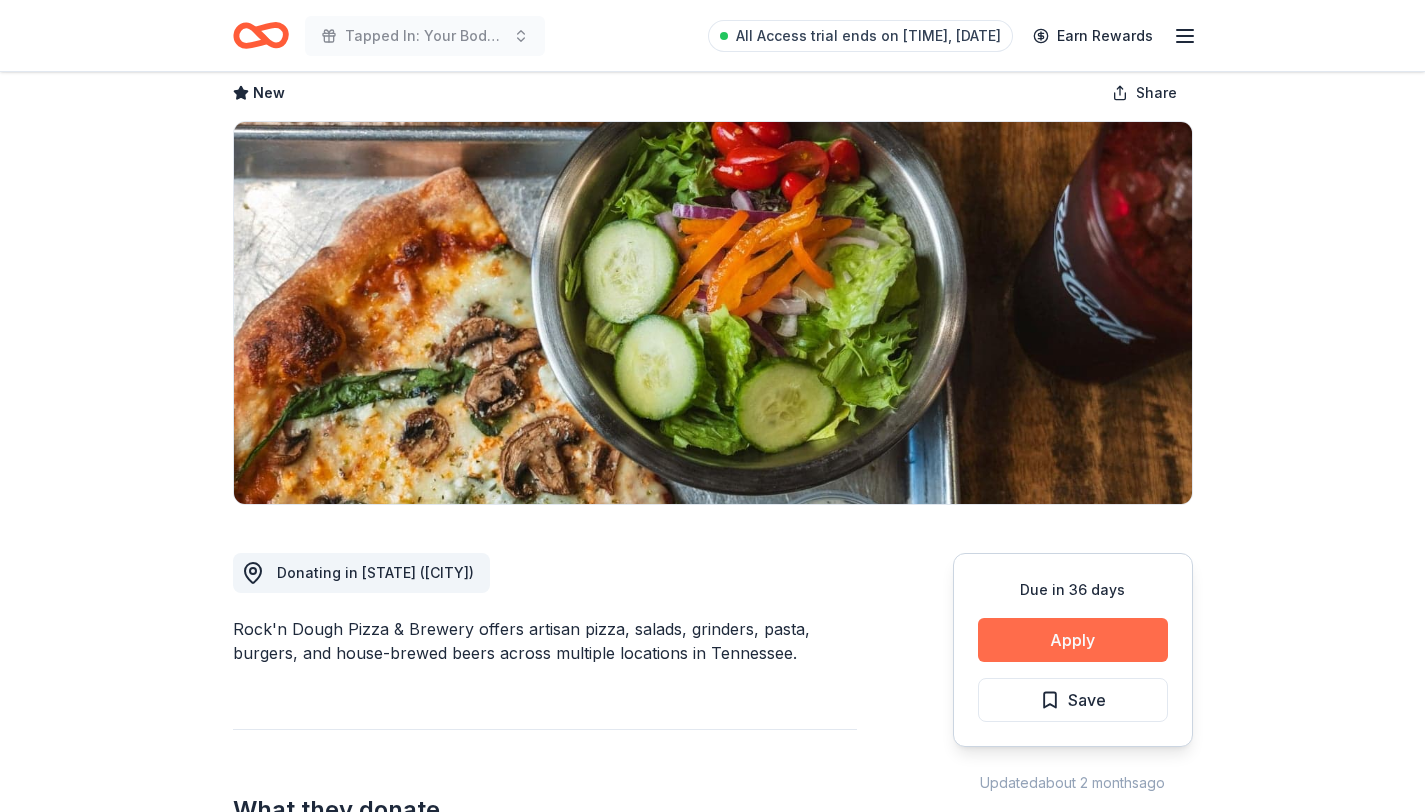 click on "Apply" at bounding box center (1073, 640) 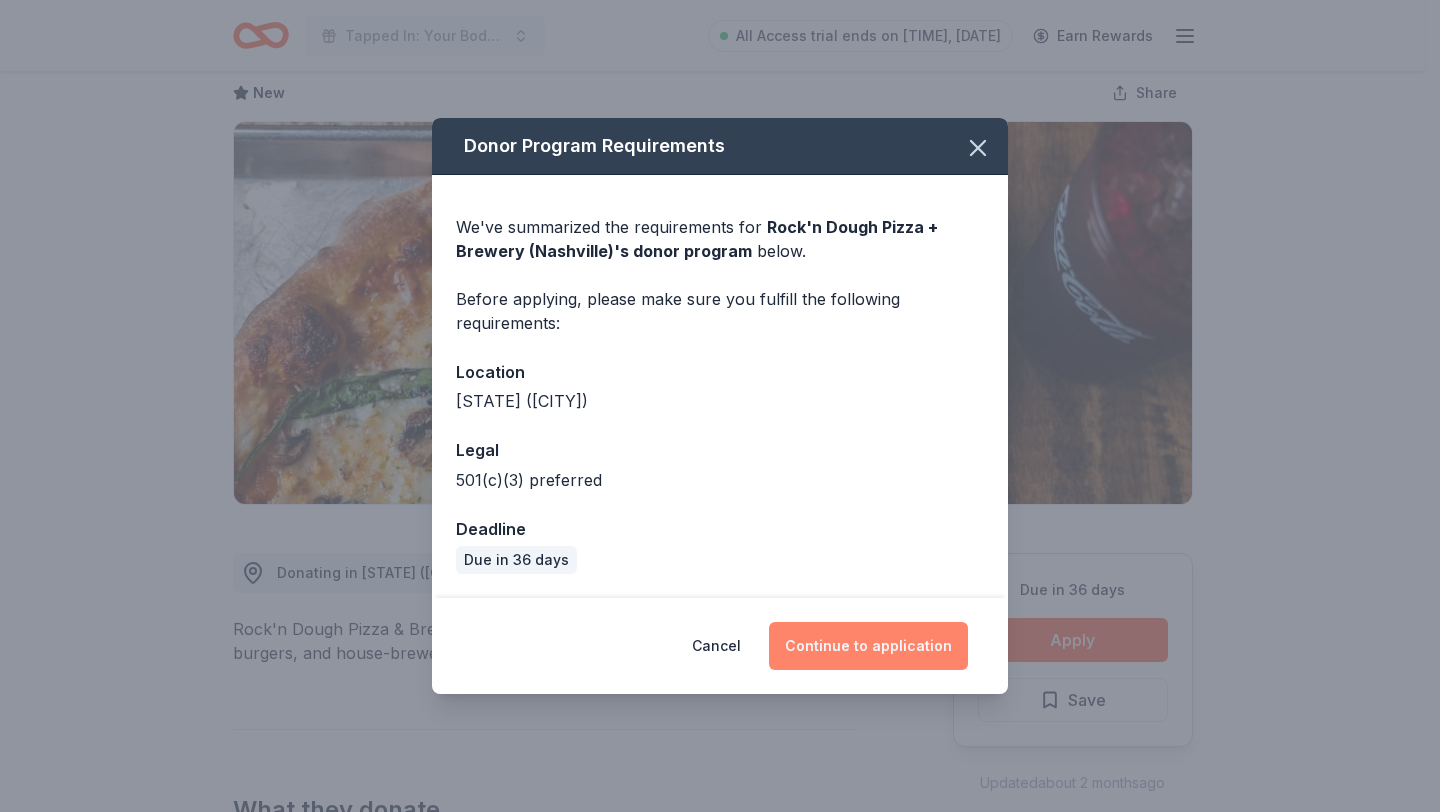 click on "Continue to application" at bounding box center (868, 646) 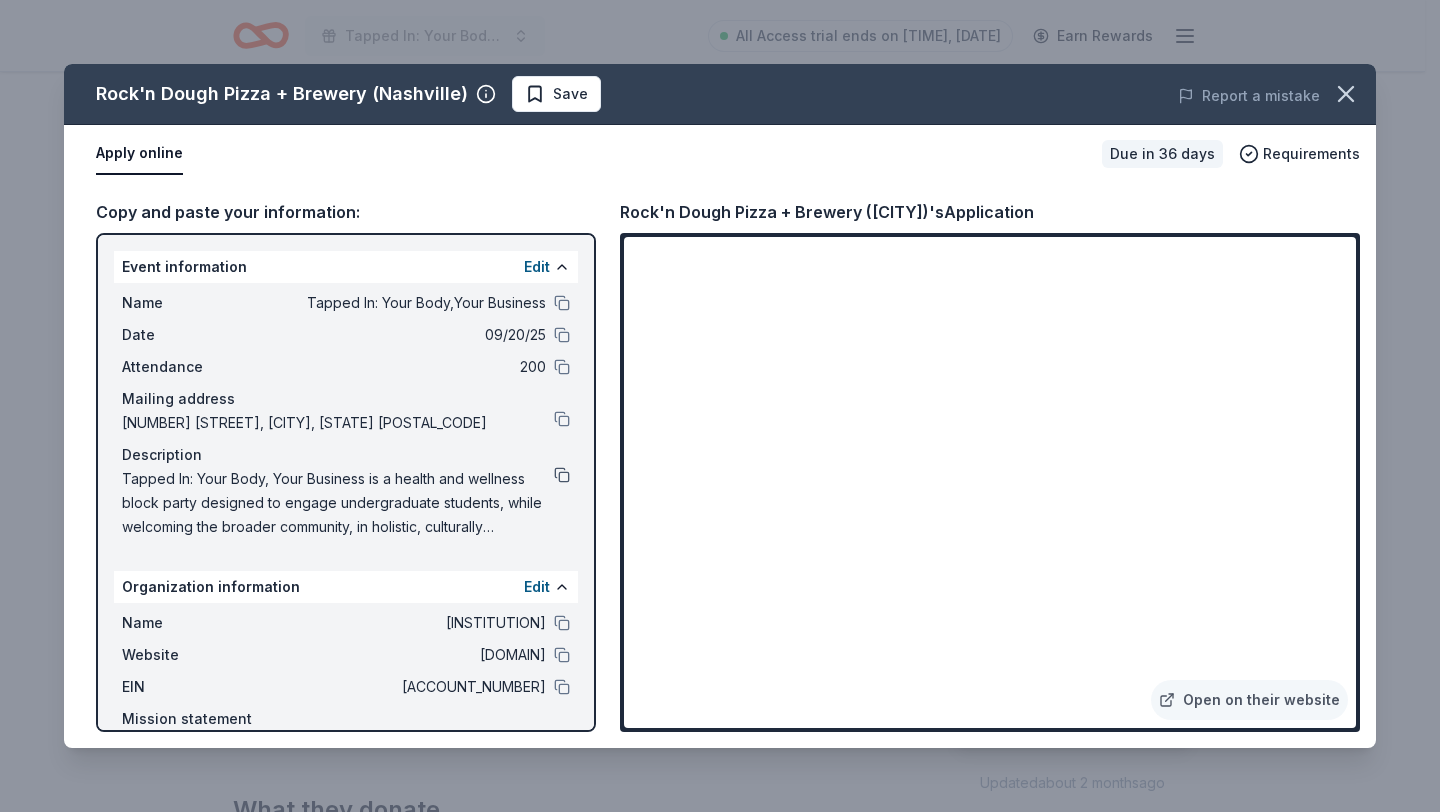 click at bounding box center [562, 475] 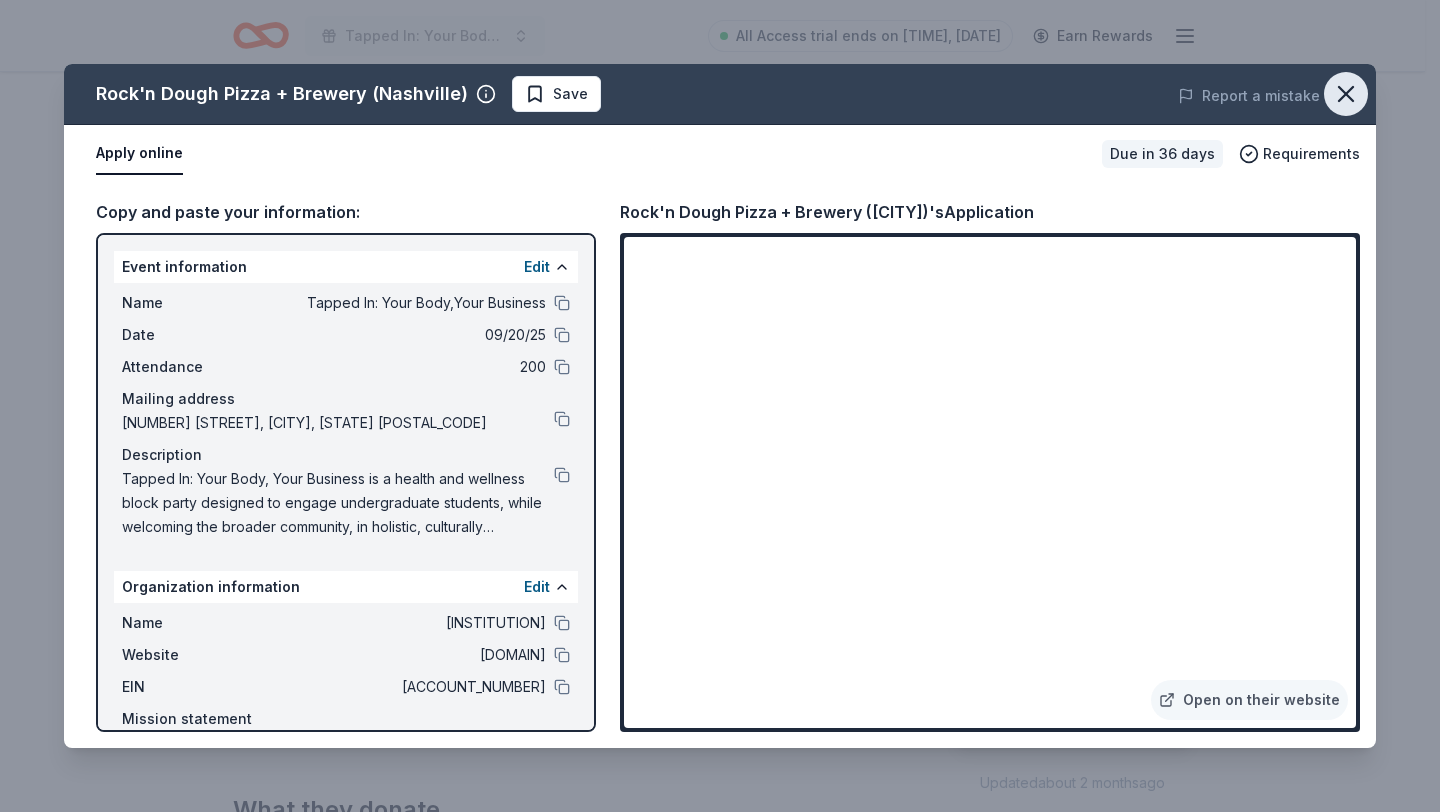 click 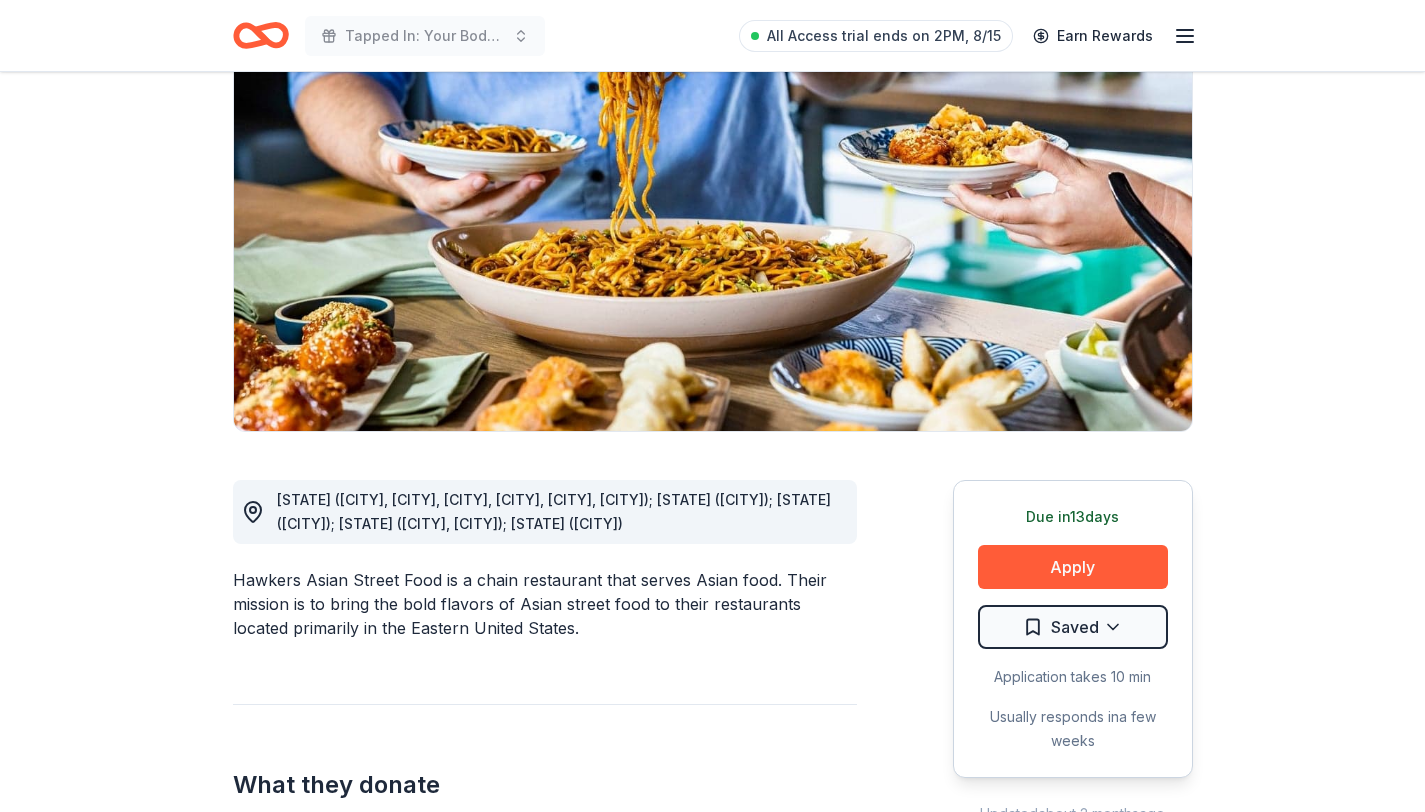 scroll, scrollTop: 226, scrollLeft: 0, axis: vertical 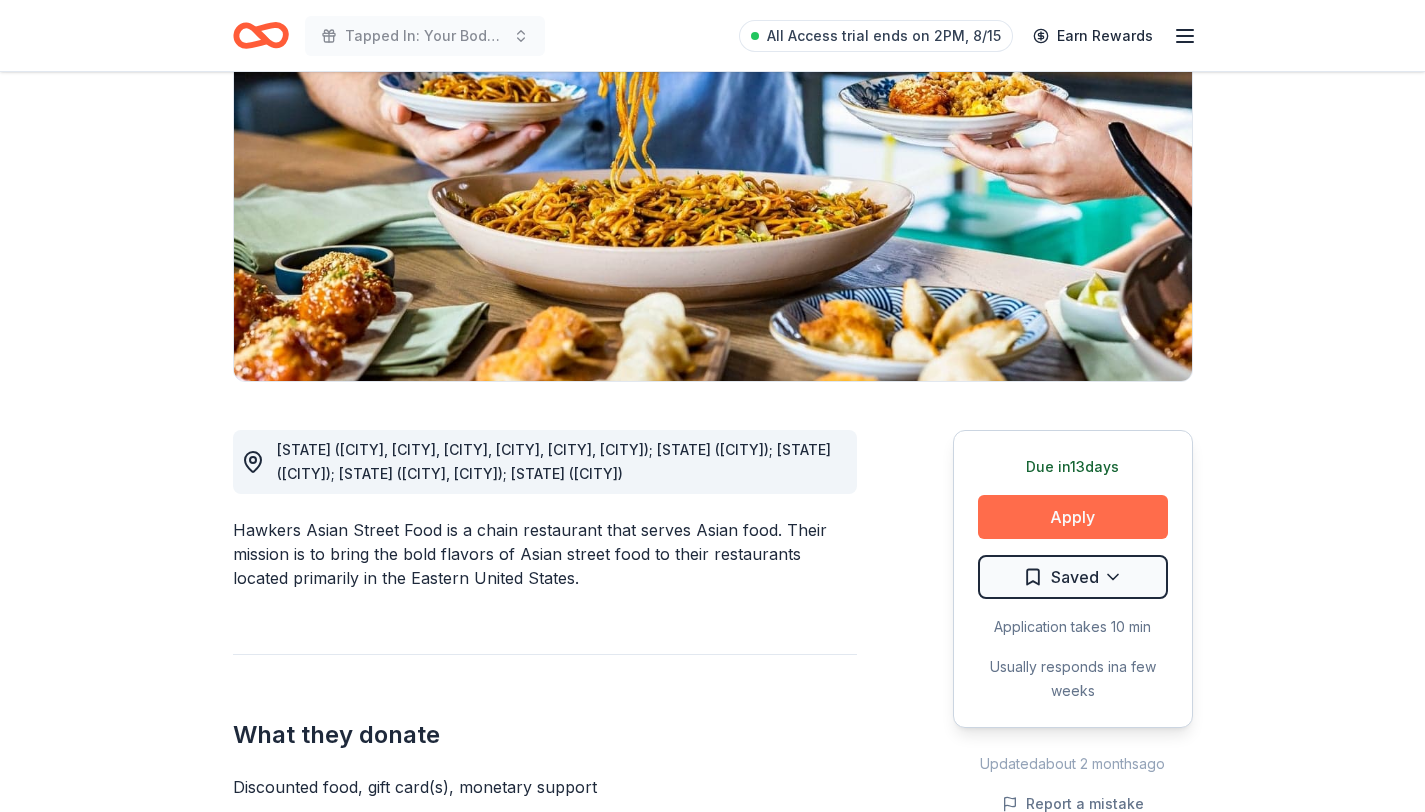 click on "Apply" at bounding box center (1073, 517) 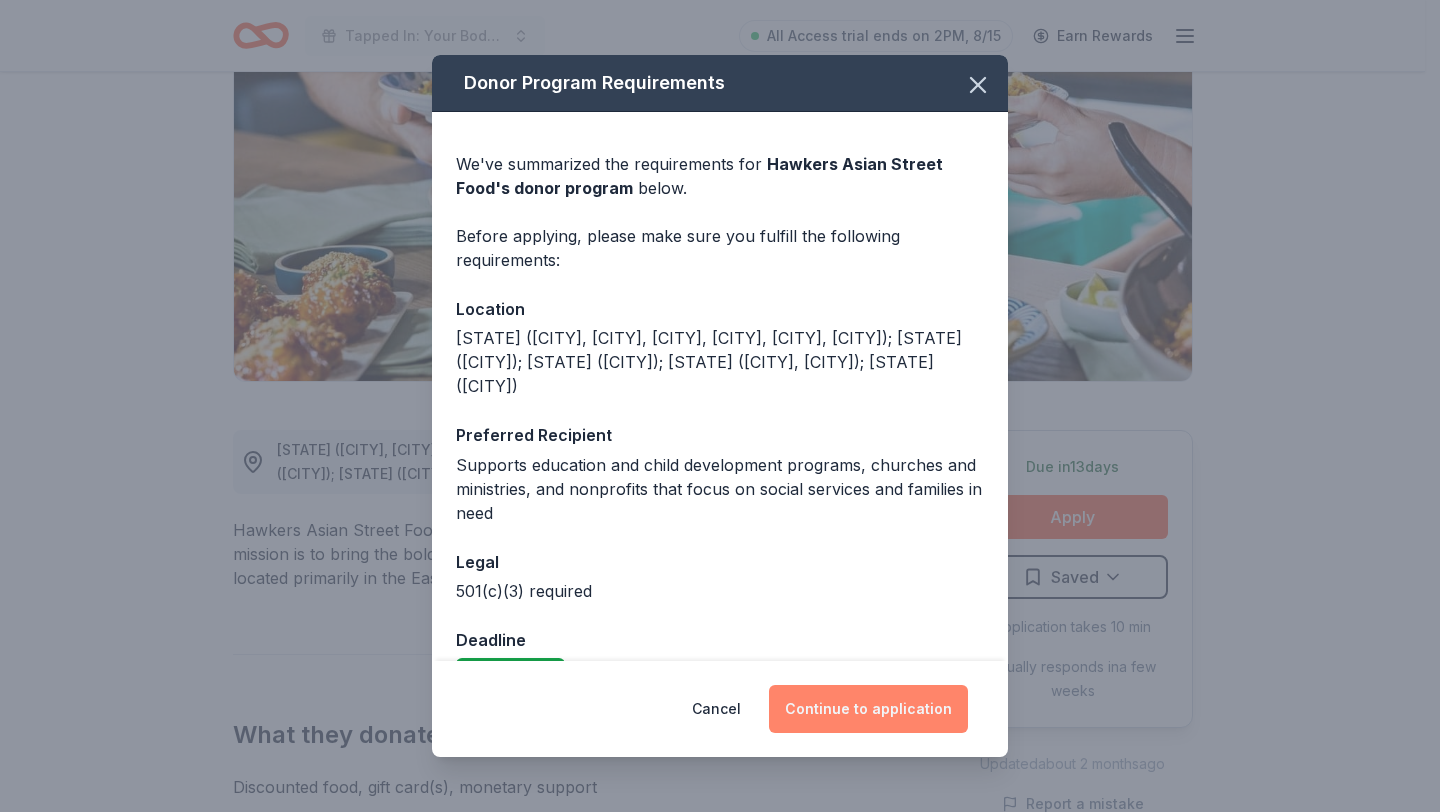 click on "Continue to application" at bounding box center (868, 709) 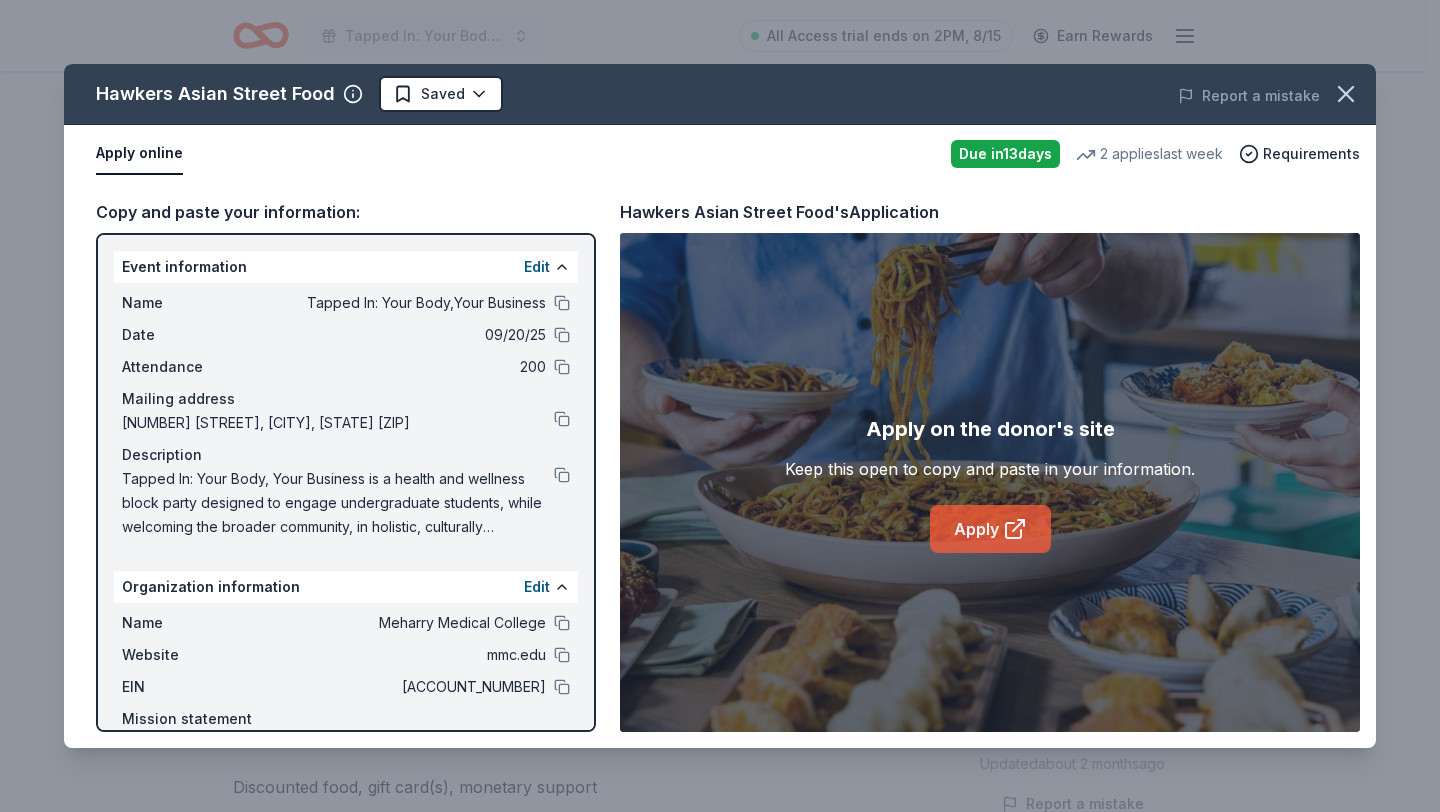 click 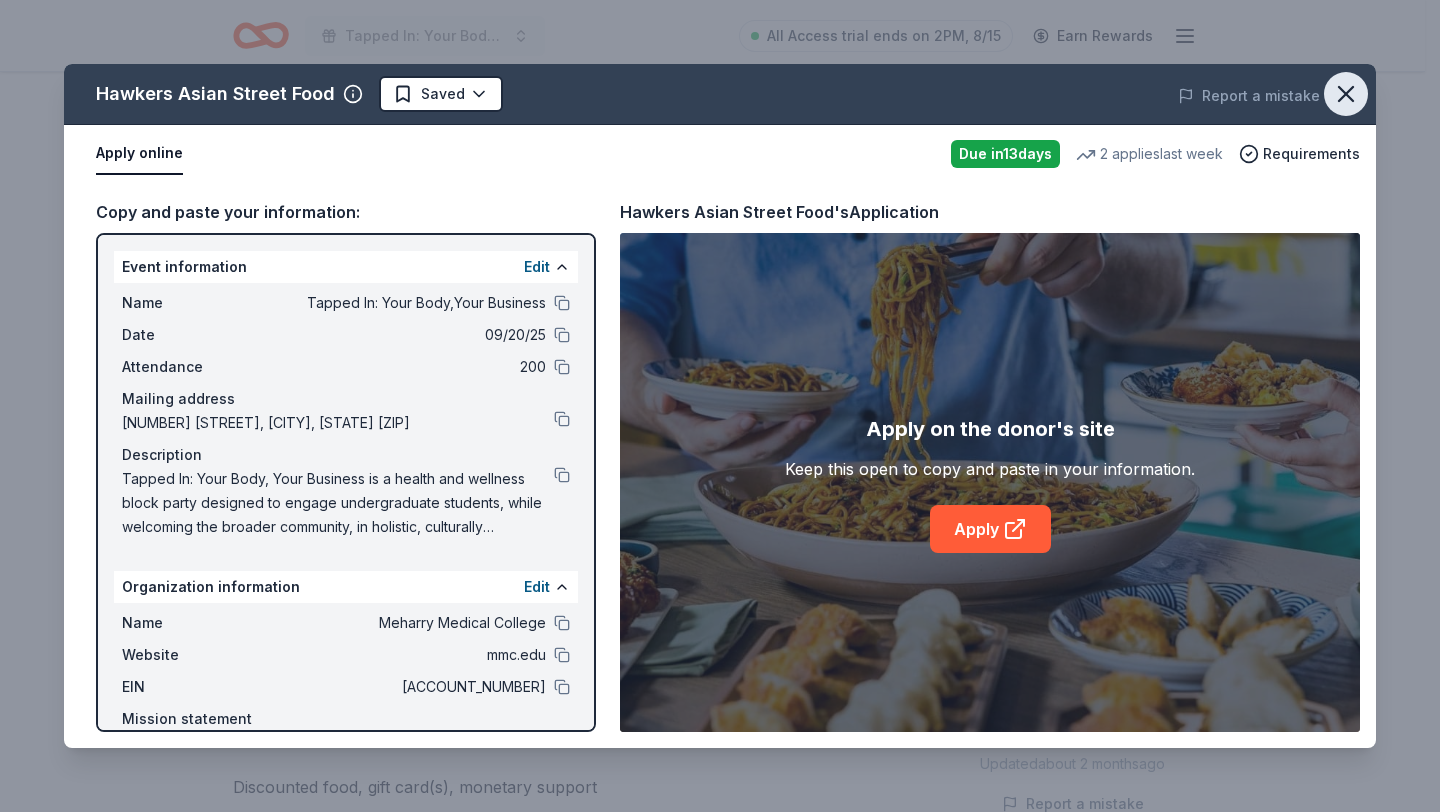click 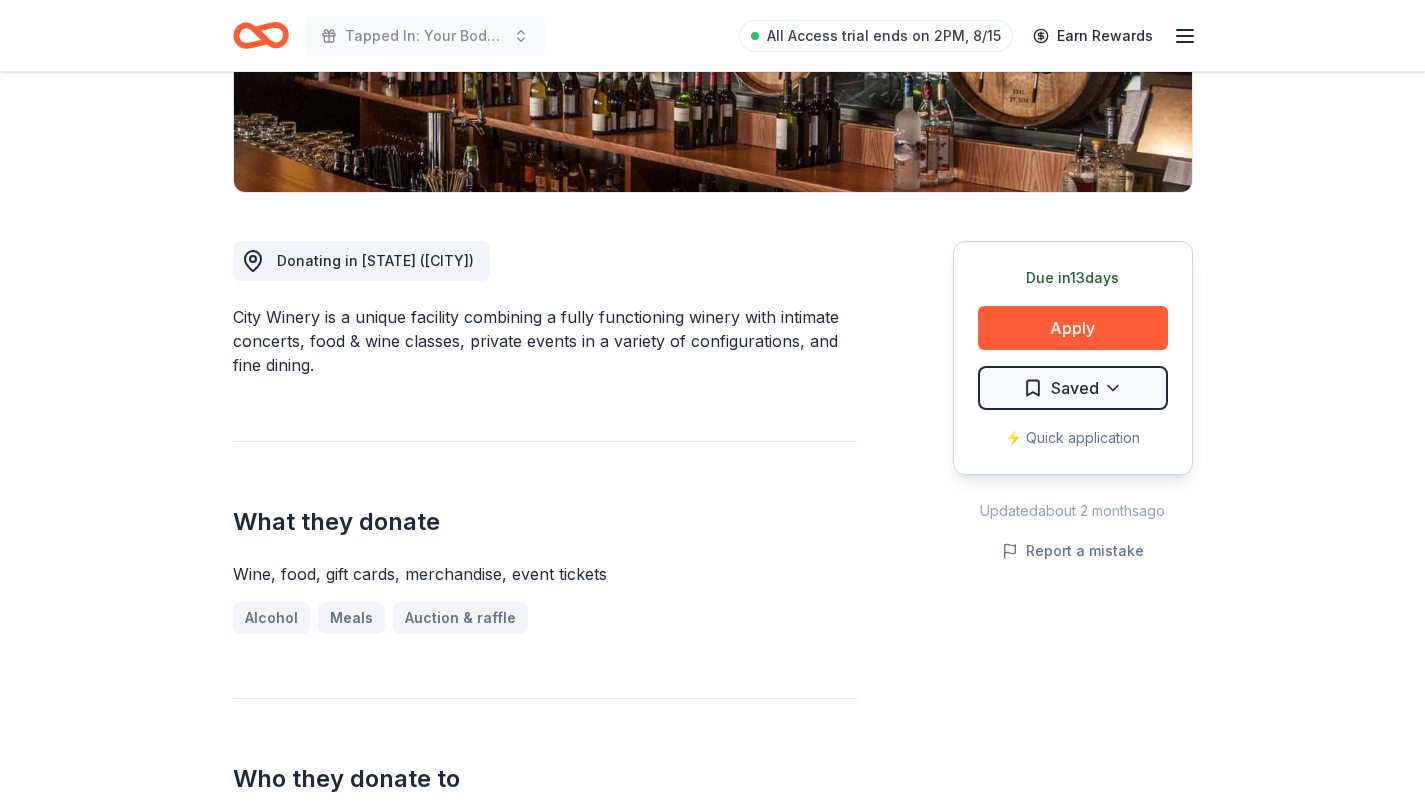 scroll, scrollTop: 416, scrollLeft: 0, axis: vertical 